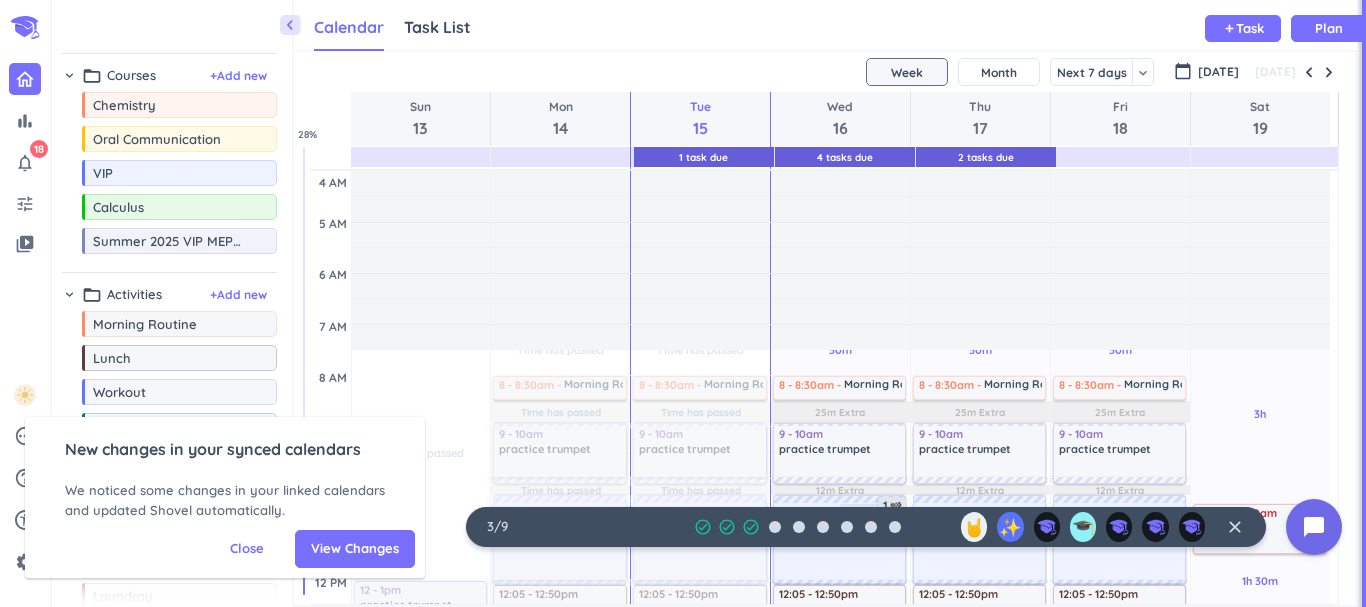 scroll, scrollTop: 0, scrollLeft: 0, axis: both 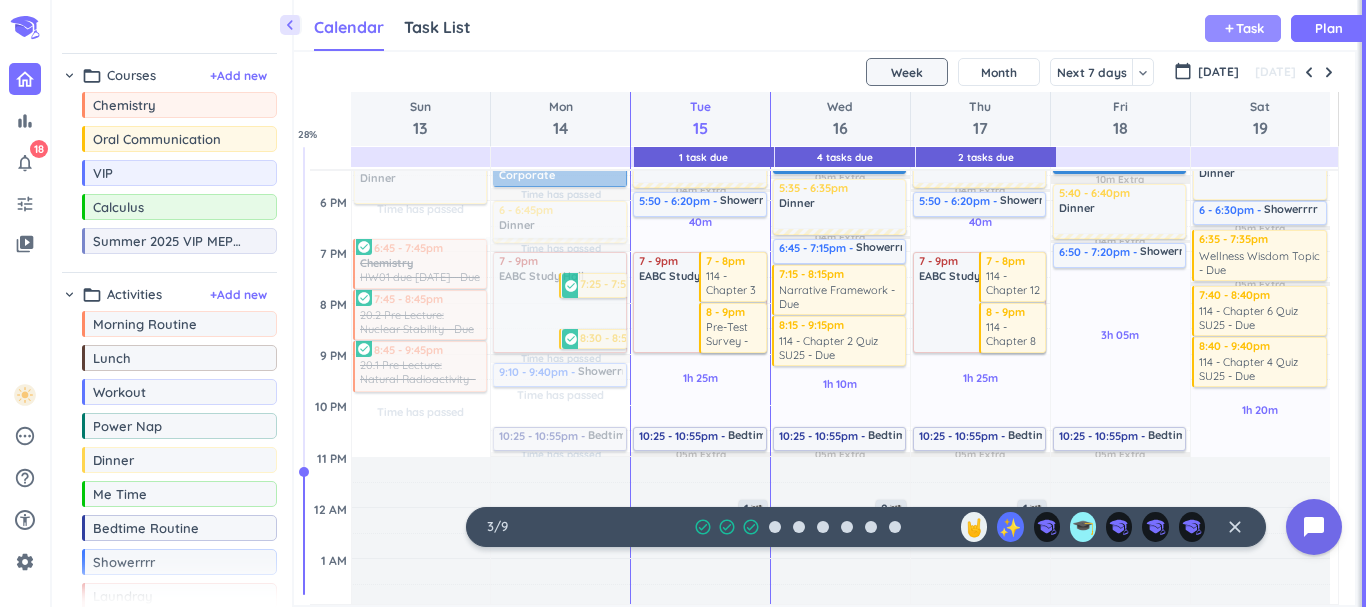 click on "Task" at bounding box center [1250, 28] 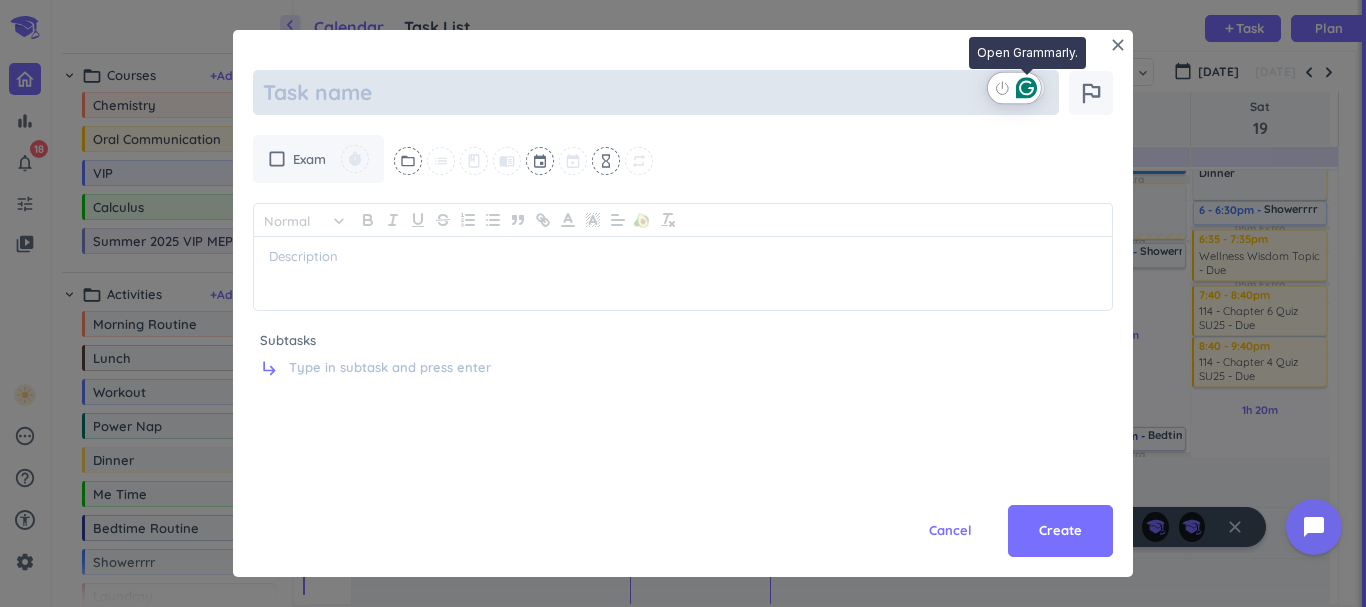 type on "x" 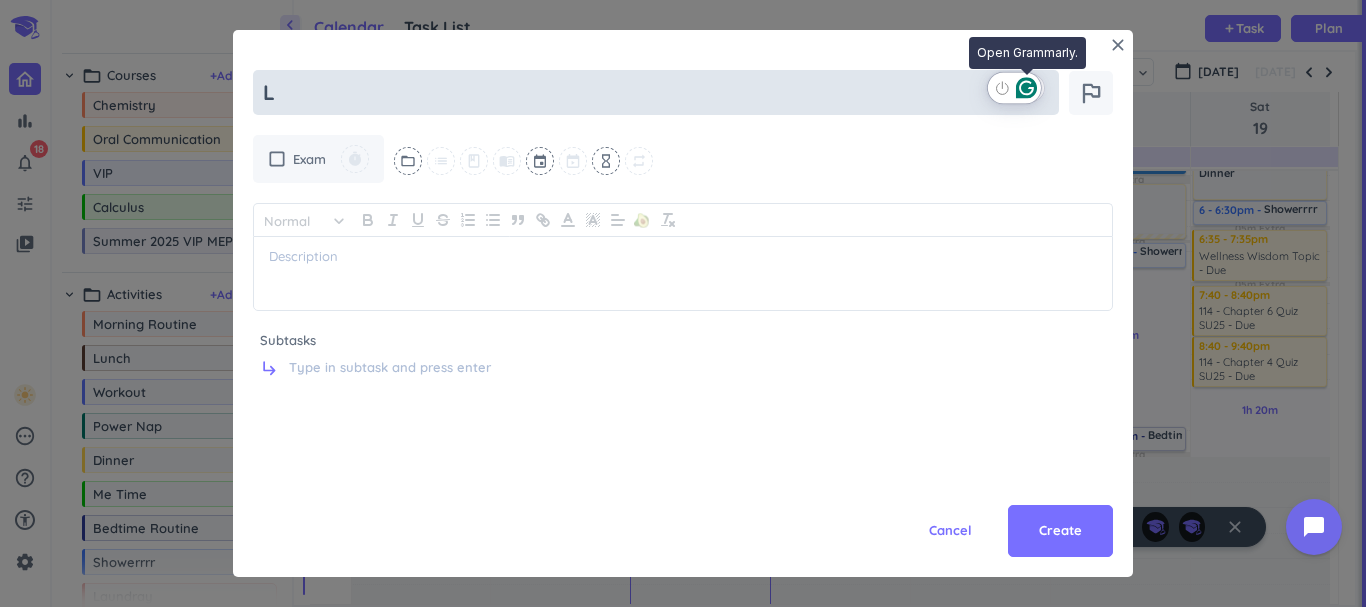 type on "x" 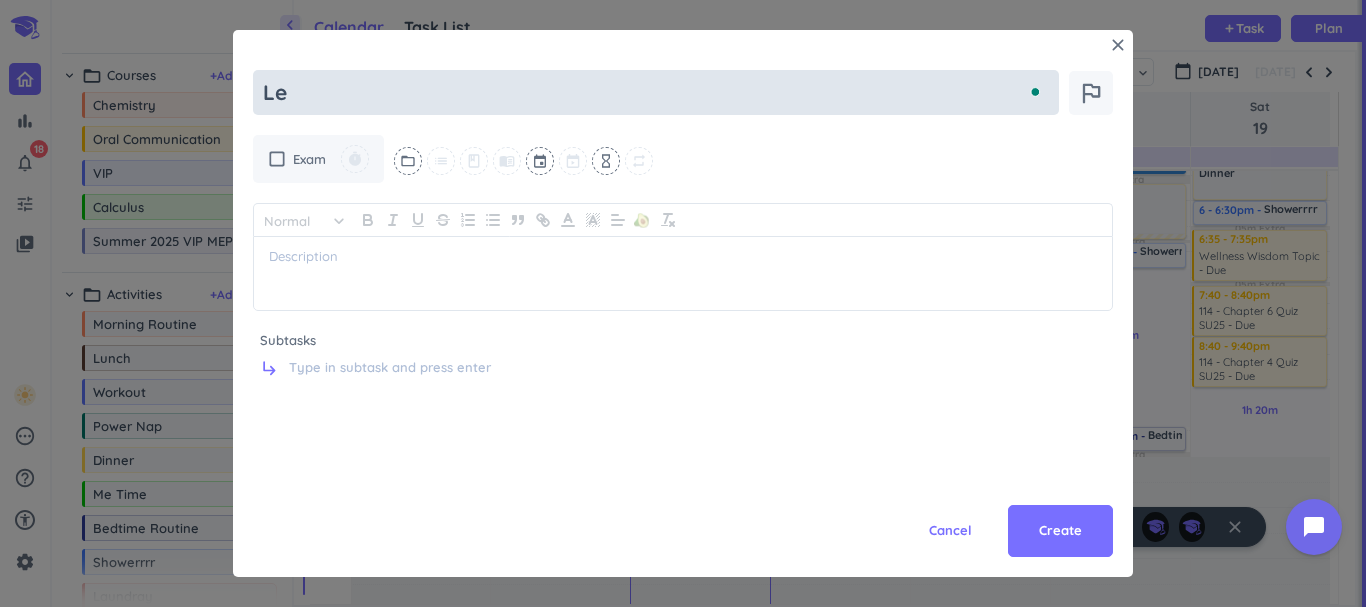 type on "Les" 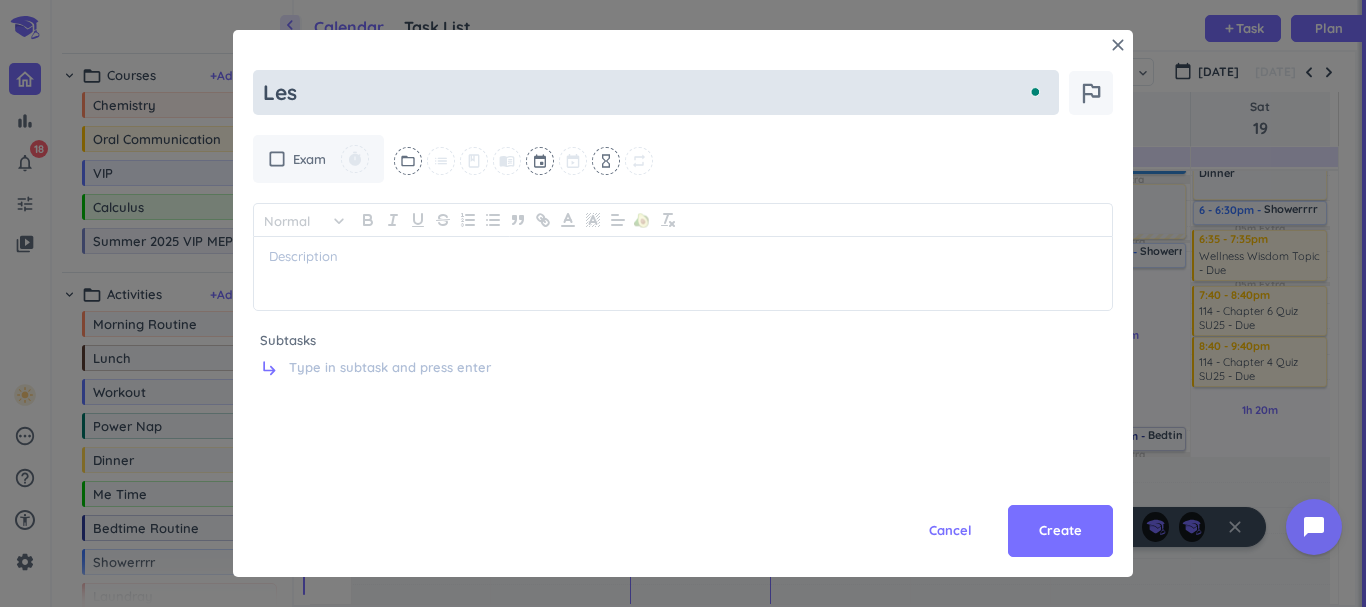 type on "x" 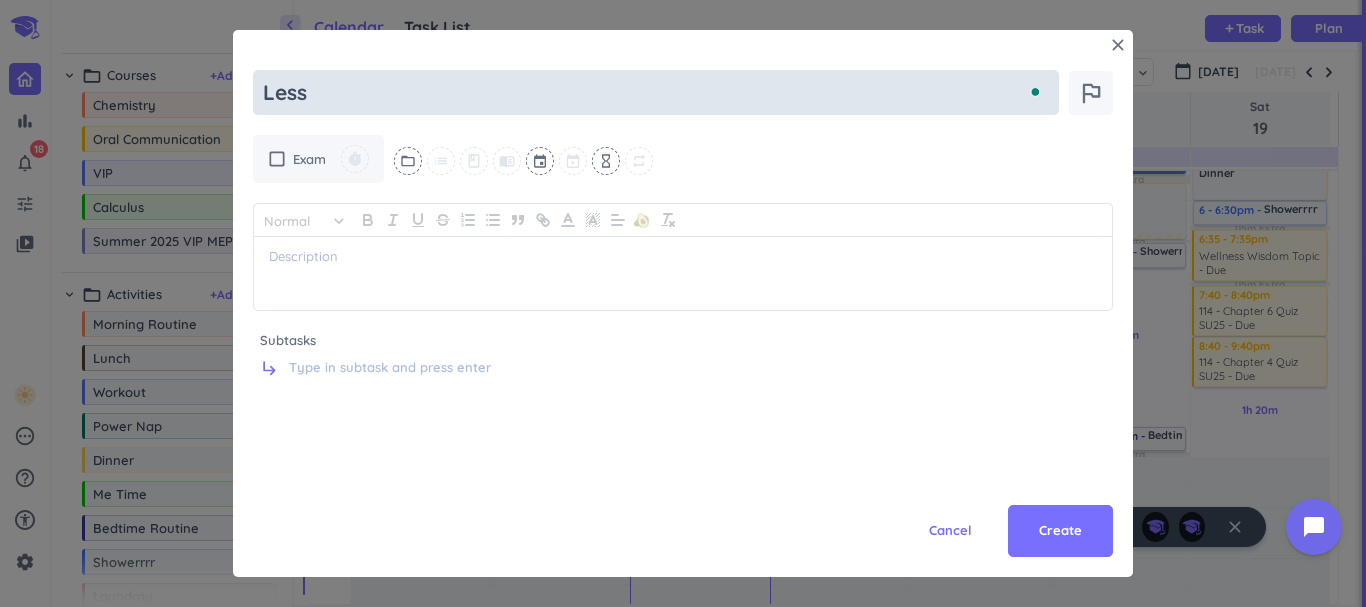 type on "x" 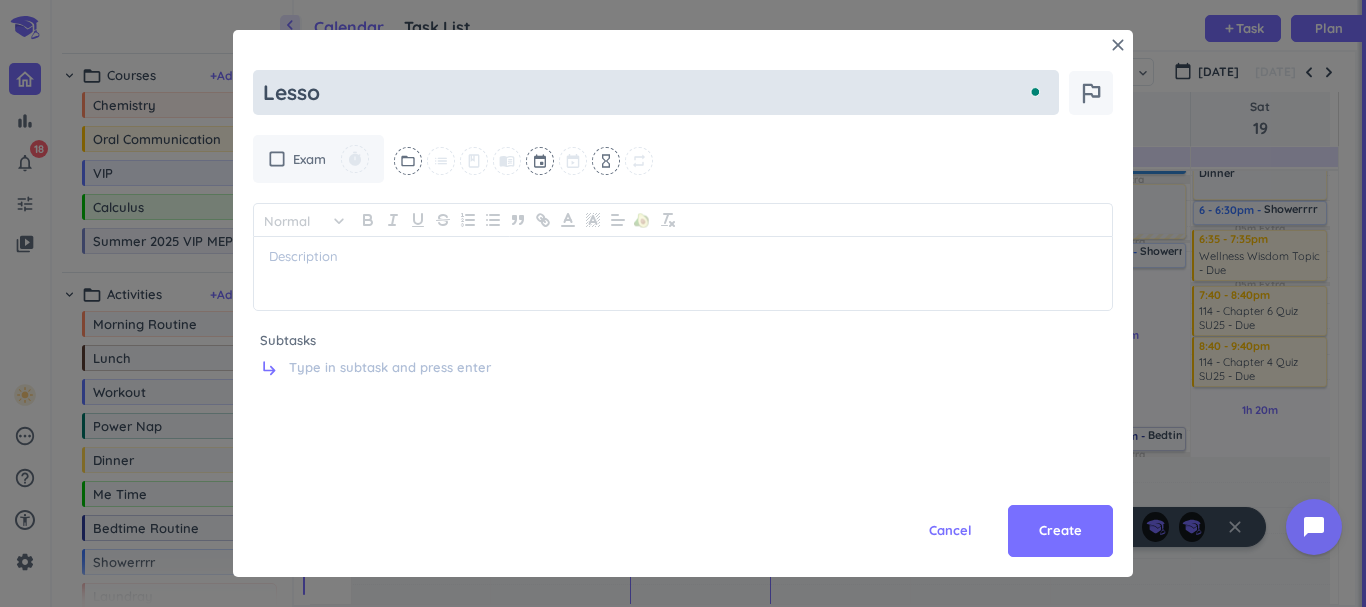 type on "x" 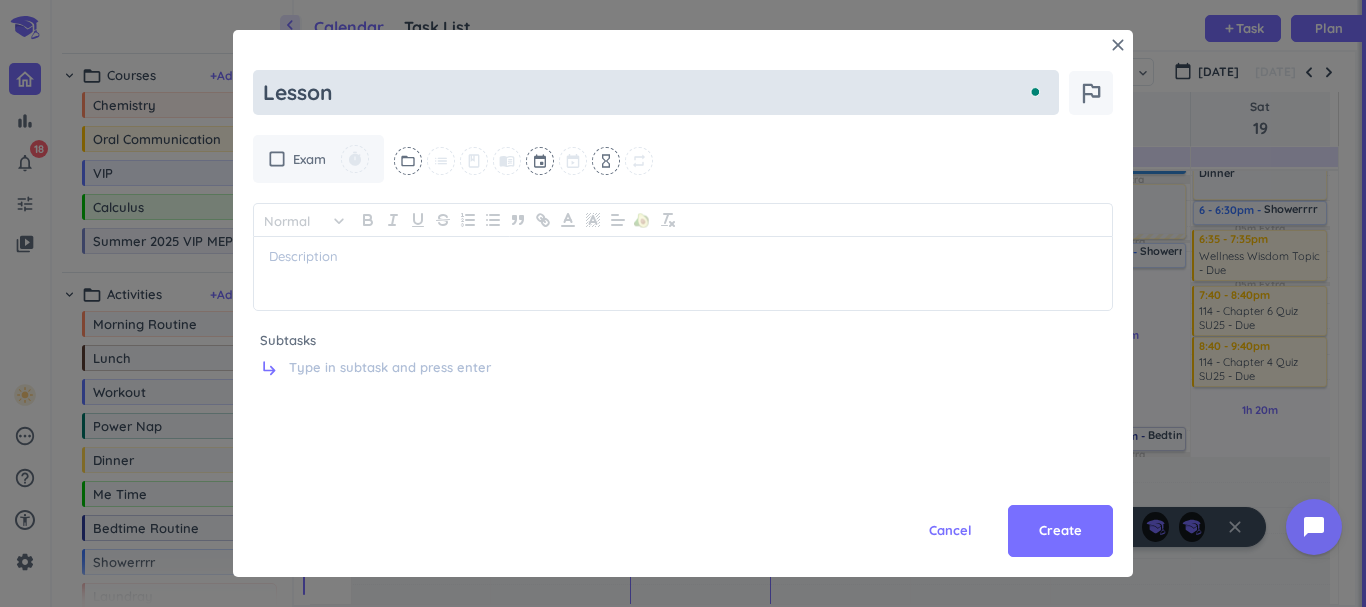 type on "x" 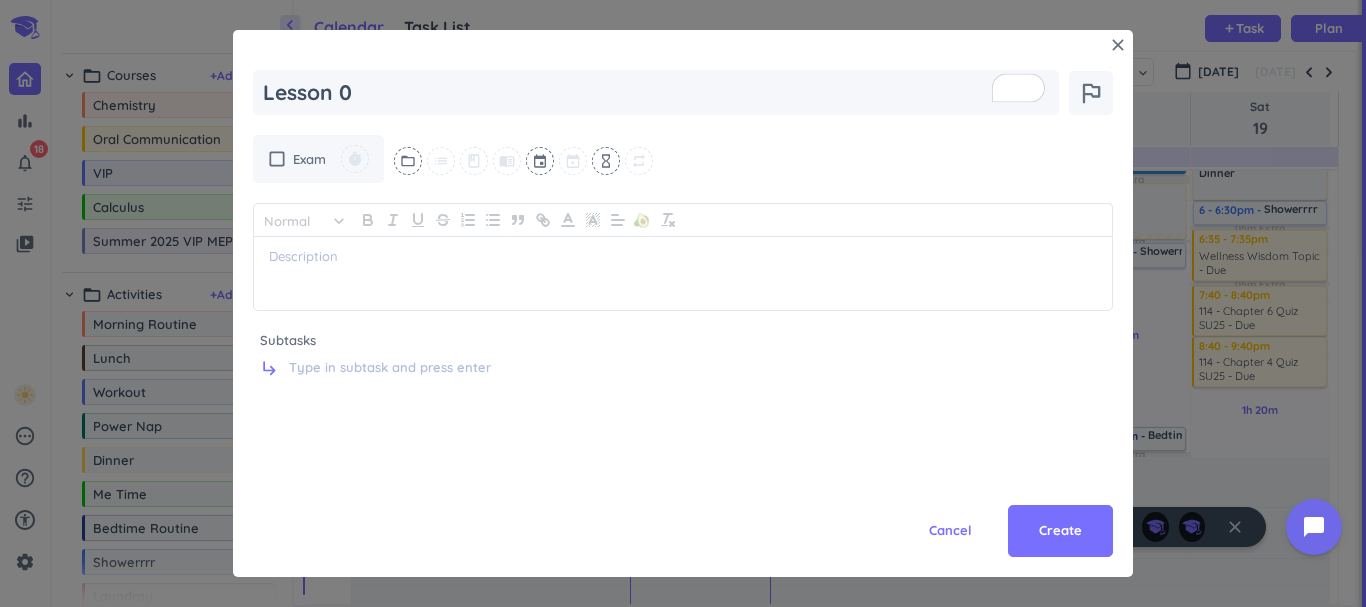 type on "Lesson 0" 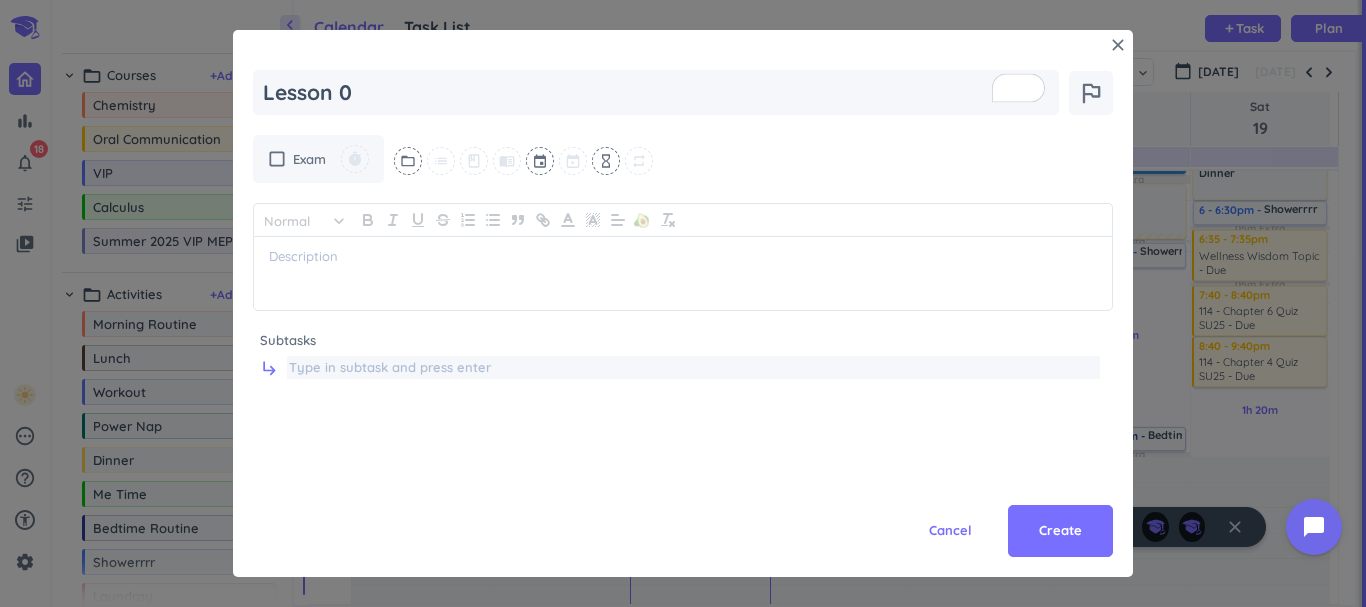 click at bounding box center [693, 368] 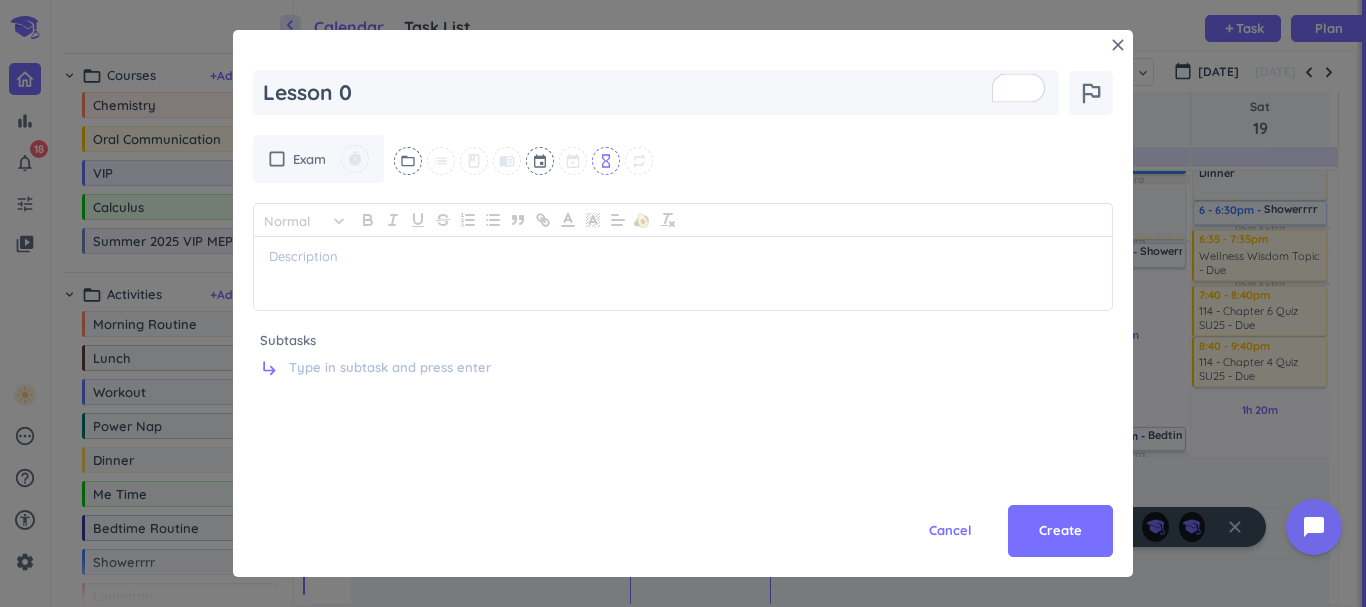 click on "hourglass_empty" at bounding box center [606, 161] 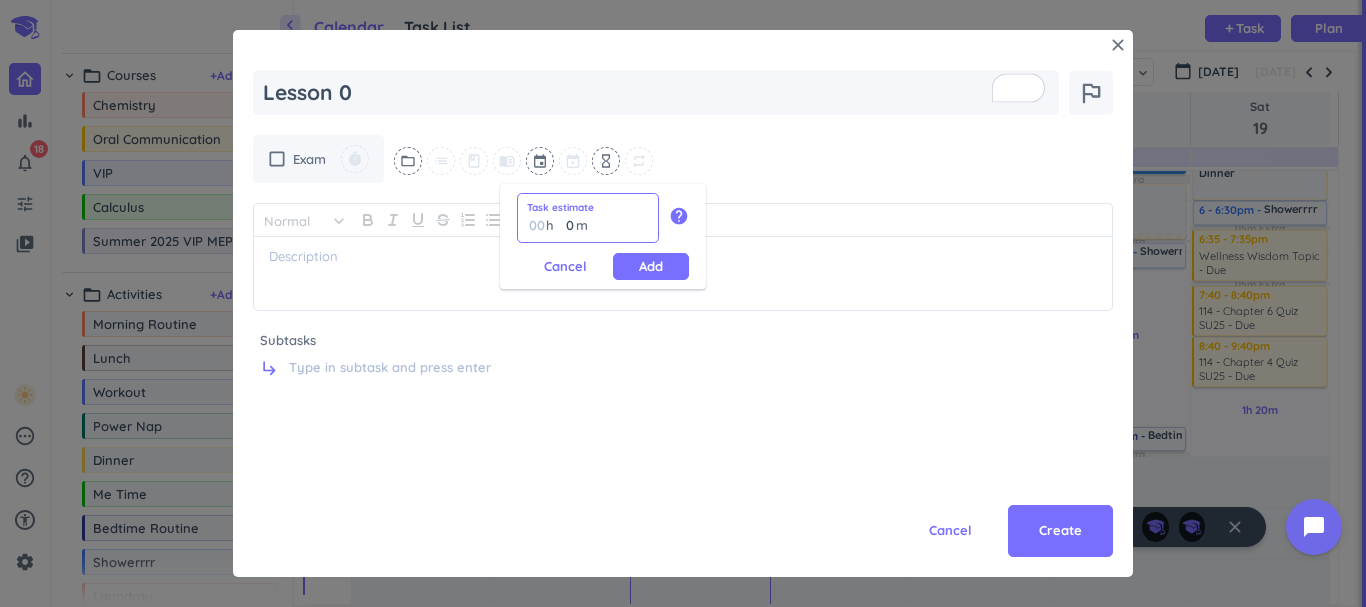 click on "0" at bounding box center [565, 225] 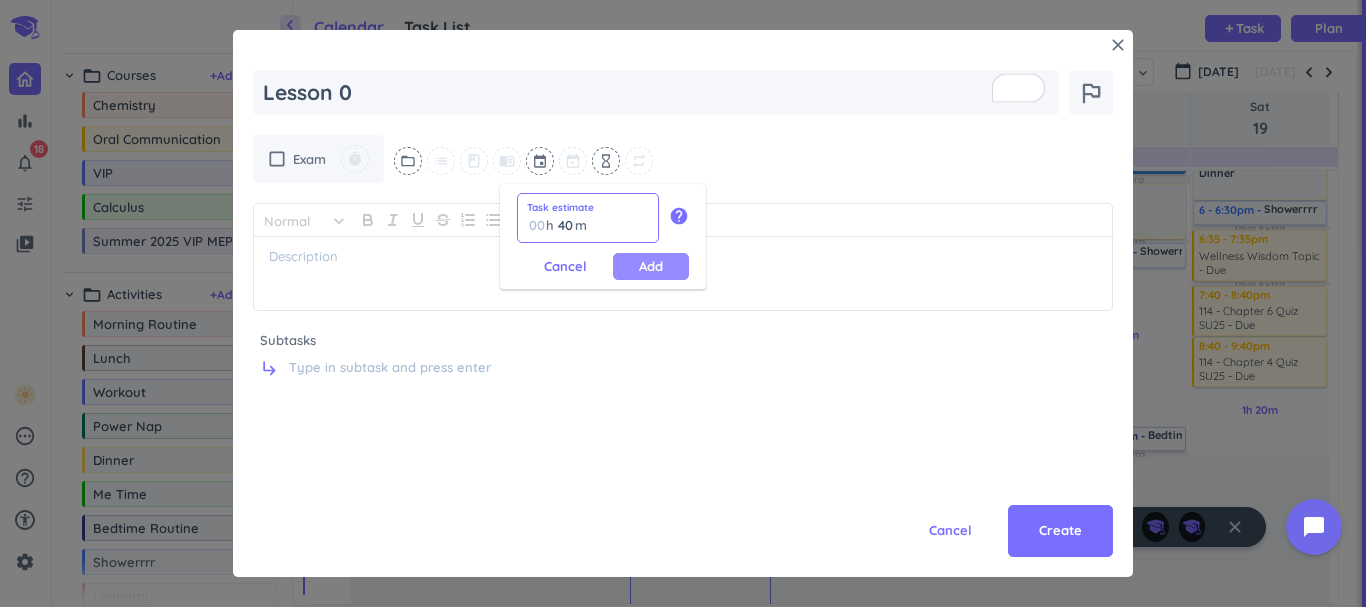 type on "40" 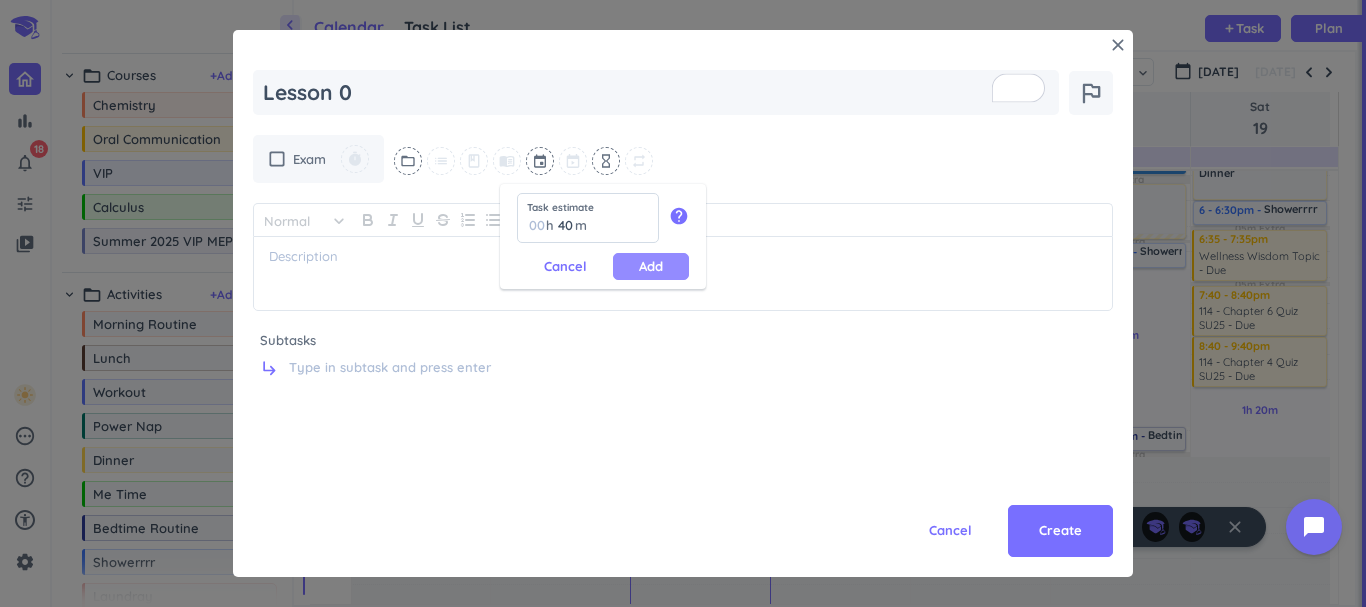 click on "Add" at bounding box center [651, 266] 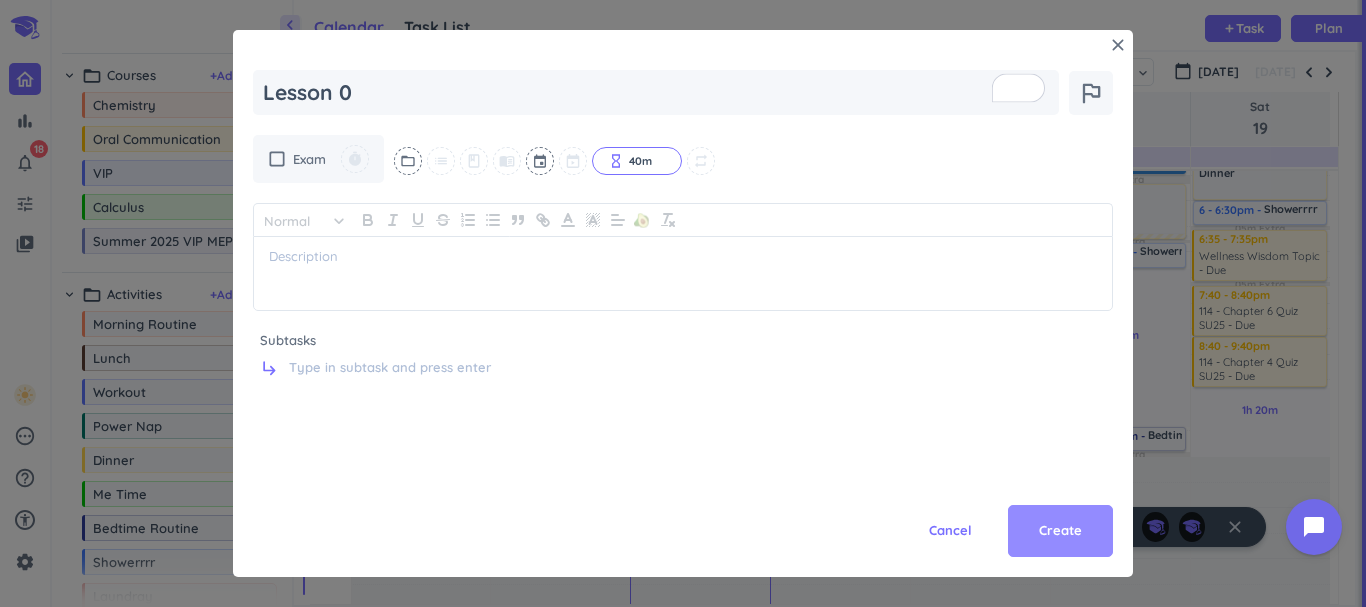 click on "Create" at bounding box center [1060, 531] 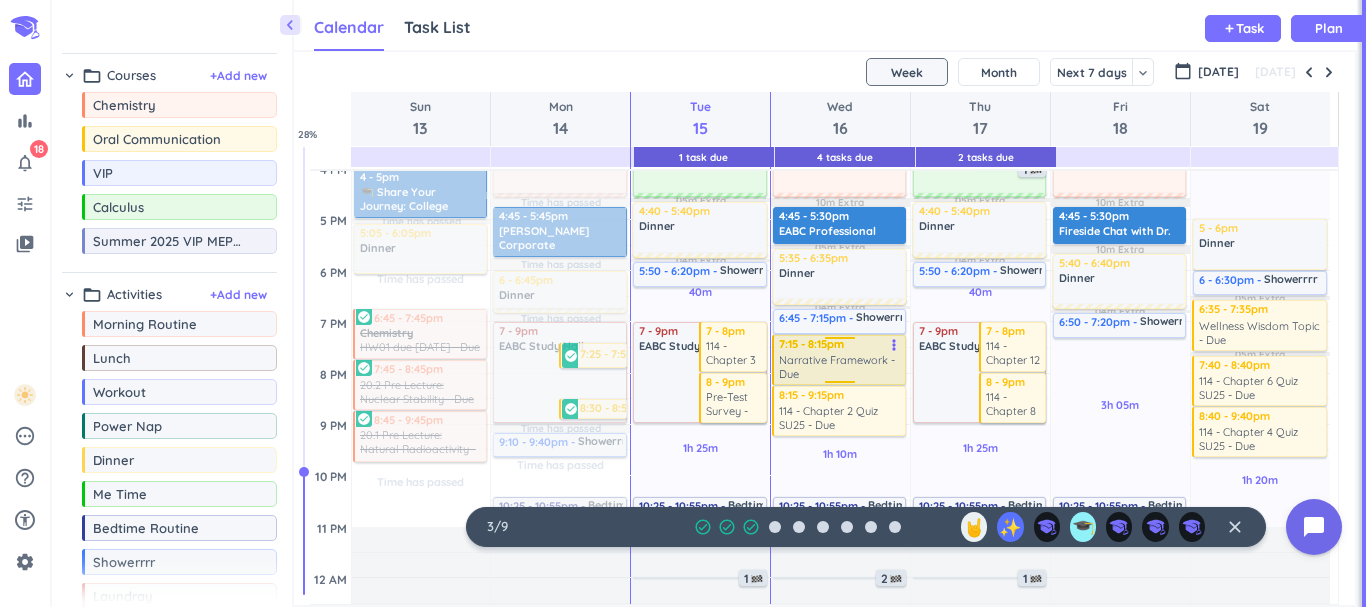 scroll, scrollTop: 616, scrollLeft: 0, axis: vertical 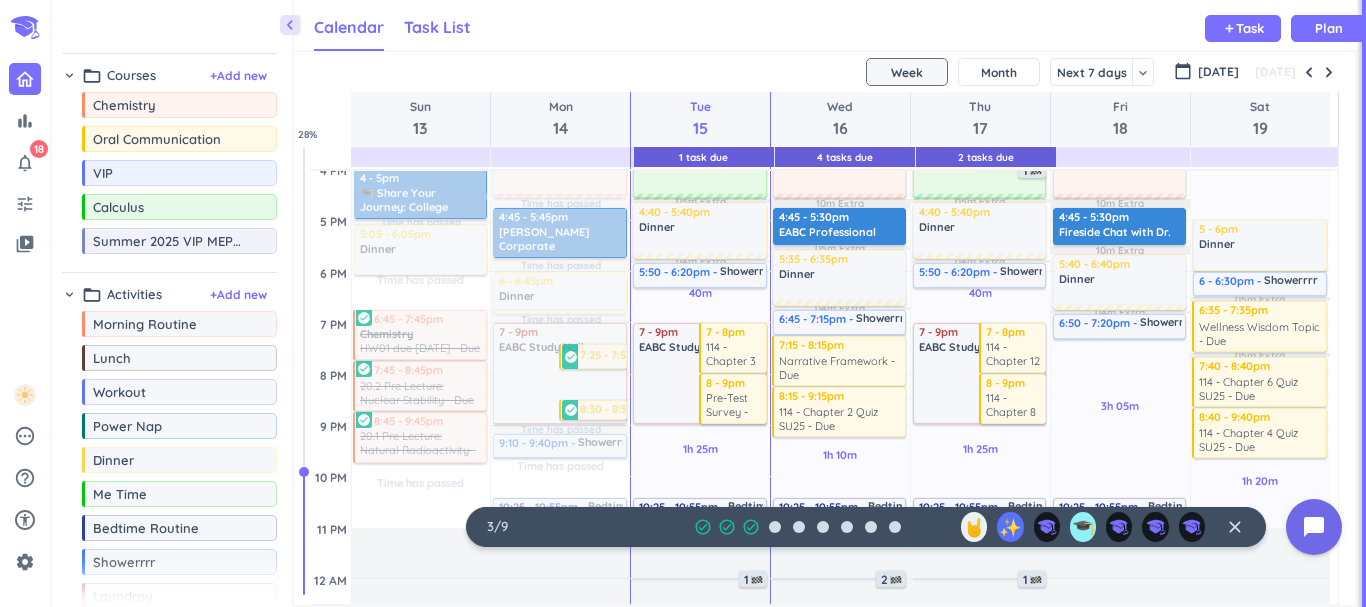 click on "Task List" at bounding box center [437, 28] 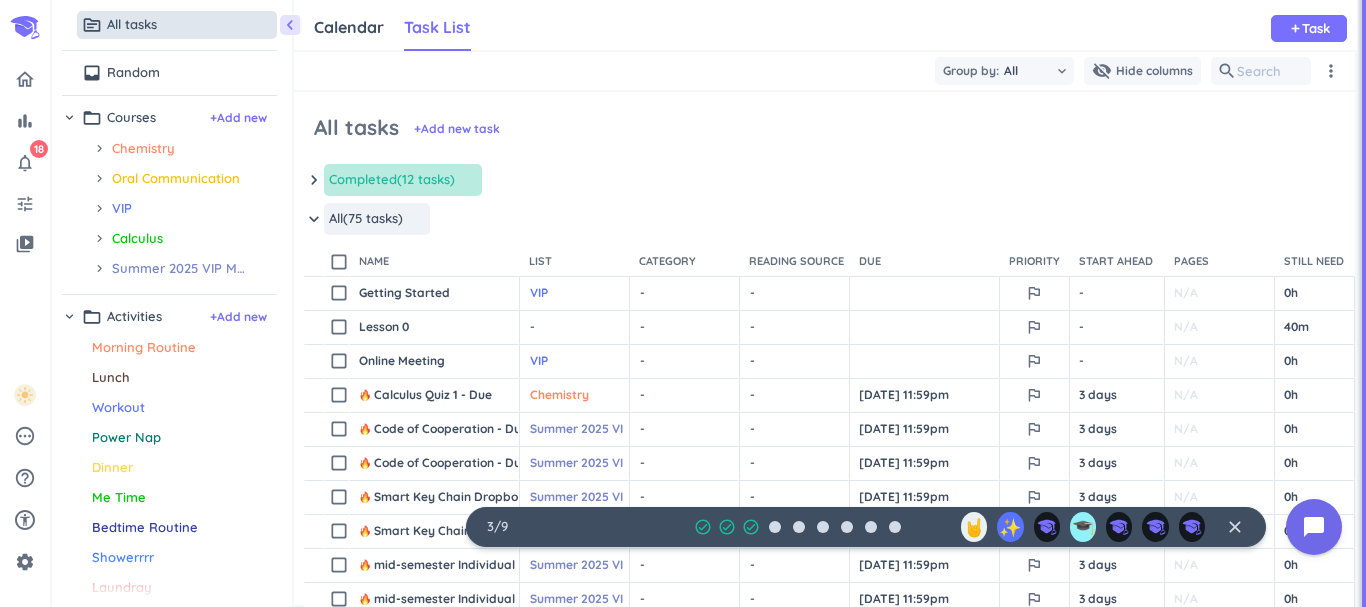 scroll, scrollTop: 9, scrollLeft: 9, axis: both 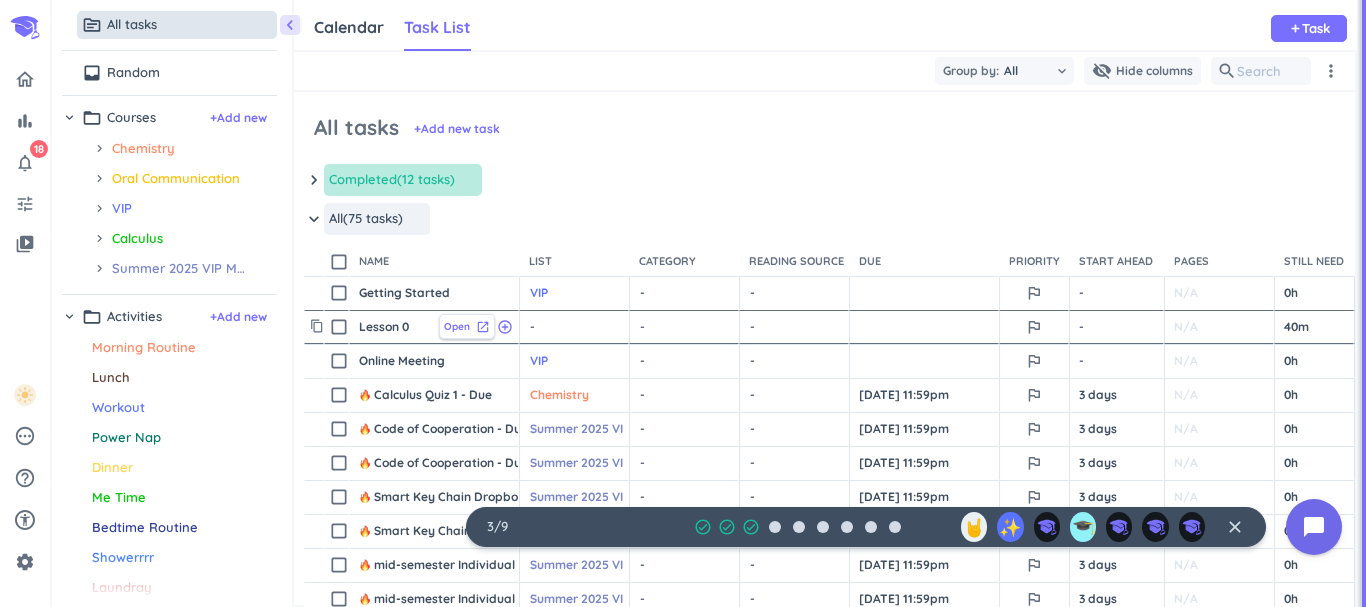 click on "Open" at bounding box center (457, 326) 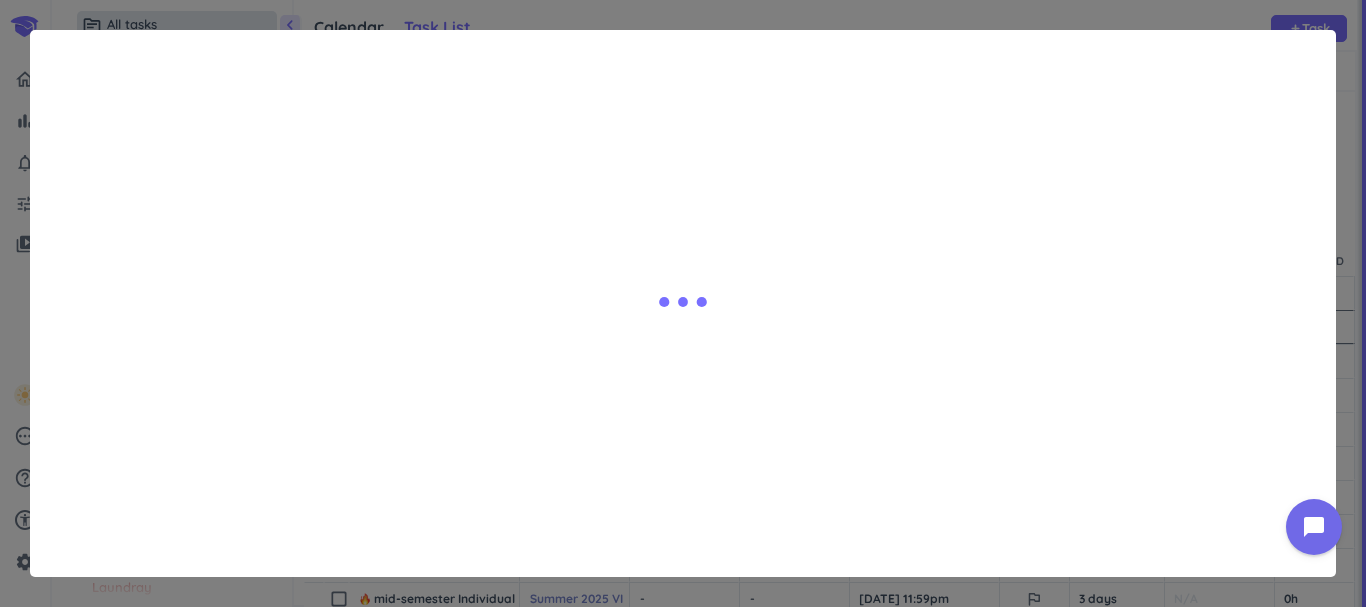 type on "x" 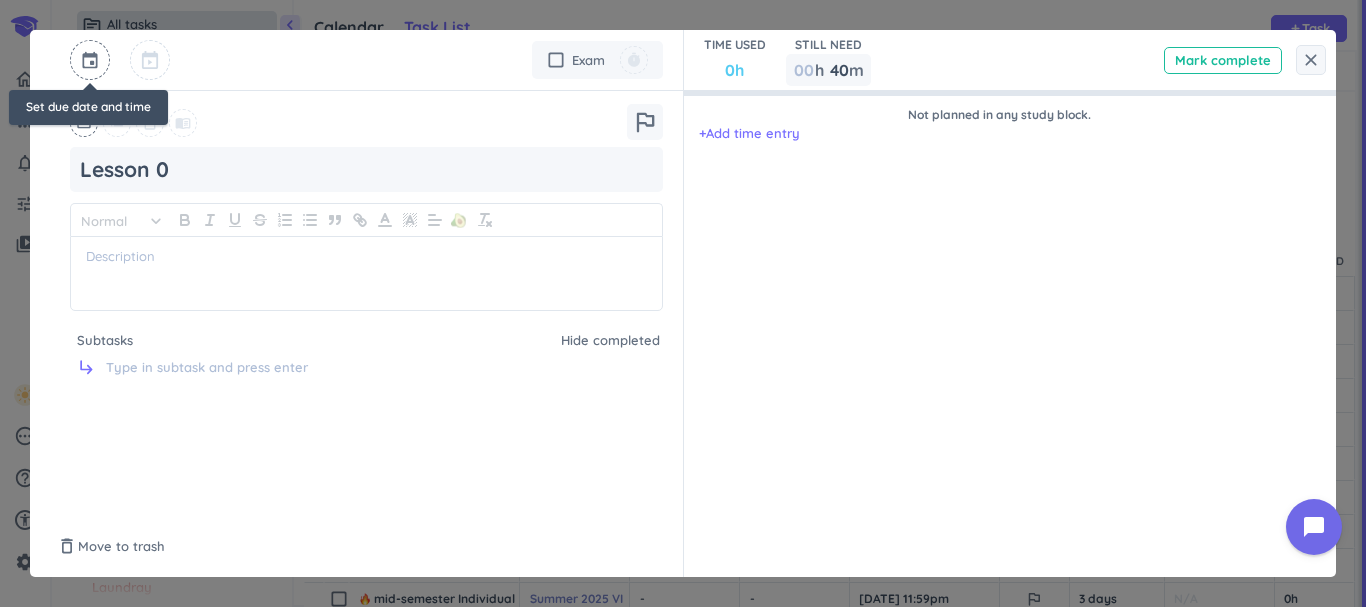 click at bounding box center [90, 60] 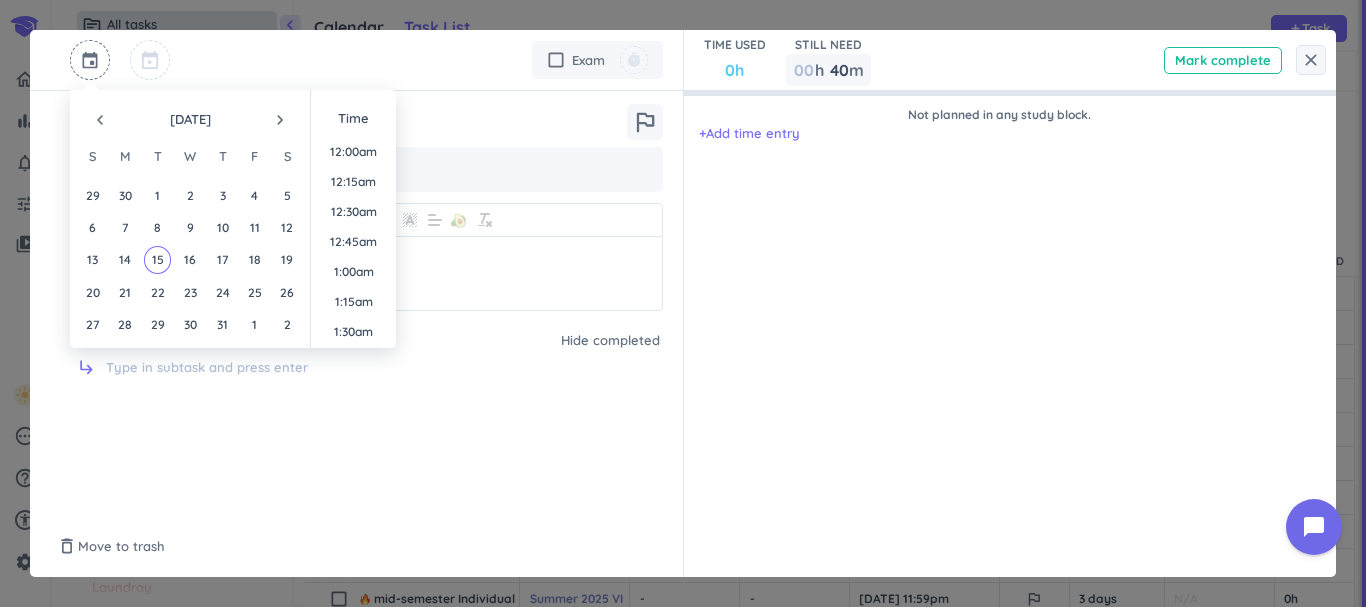 scroll, scrollTop: 1769, scrollLeft: 0, axis: vertical 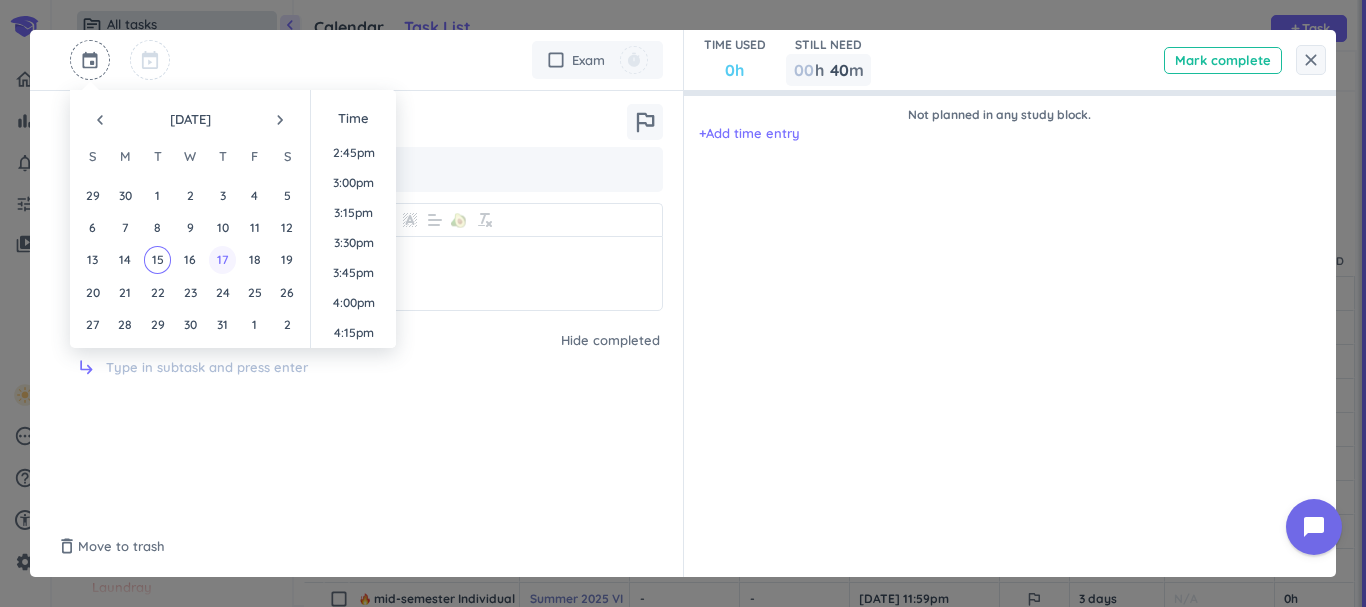 click on "17" at bounding box center [222, 259] 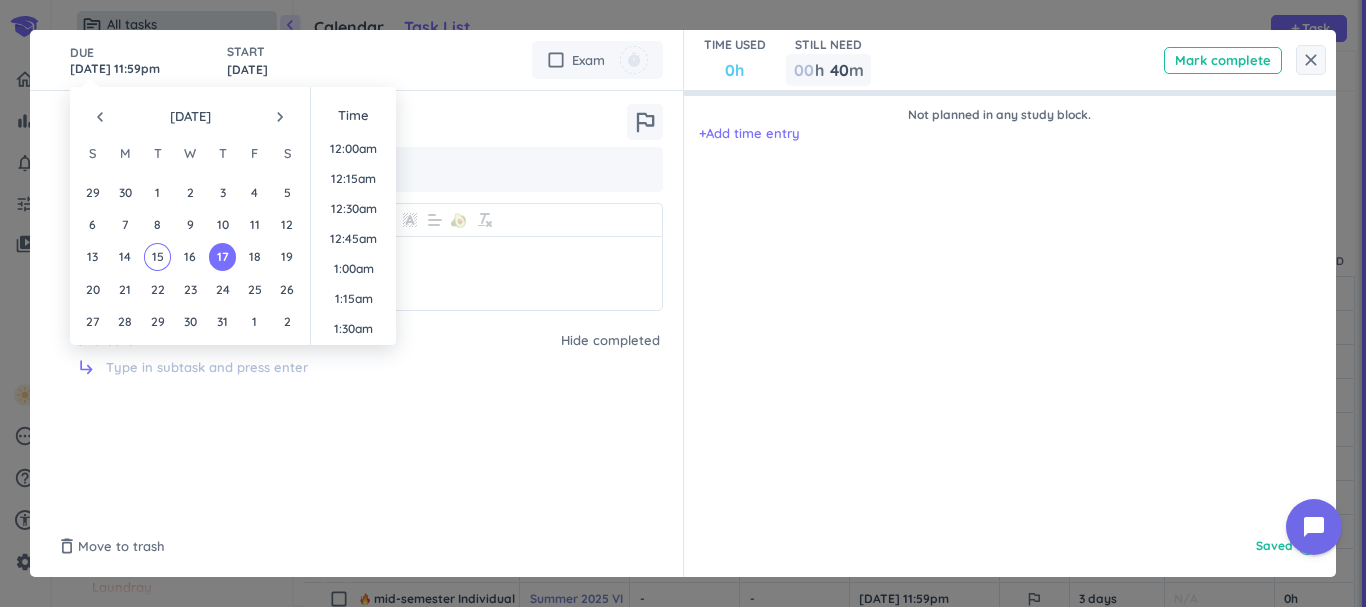type on "[DATE] 11:59pm" 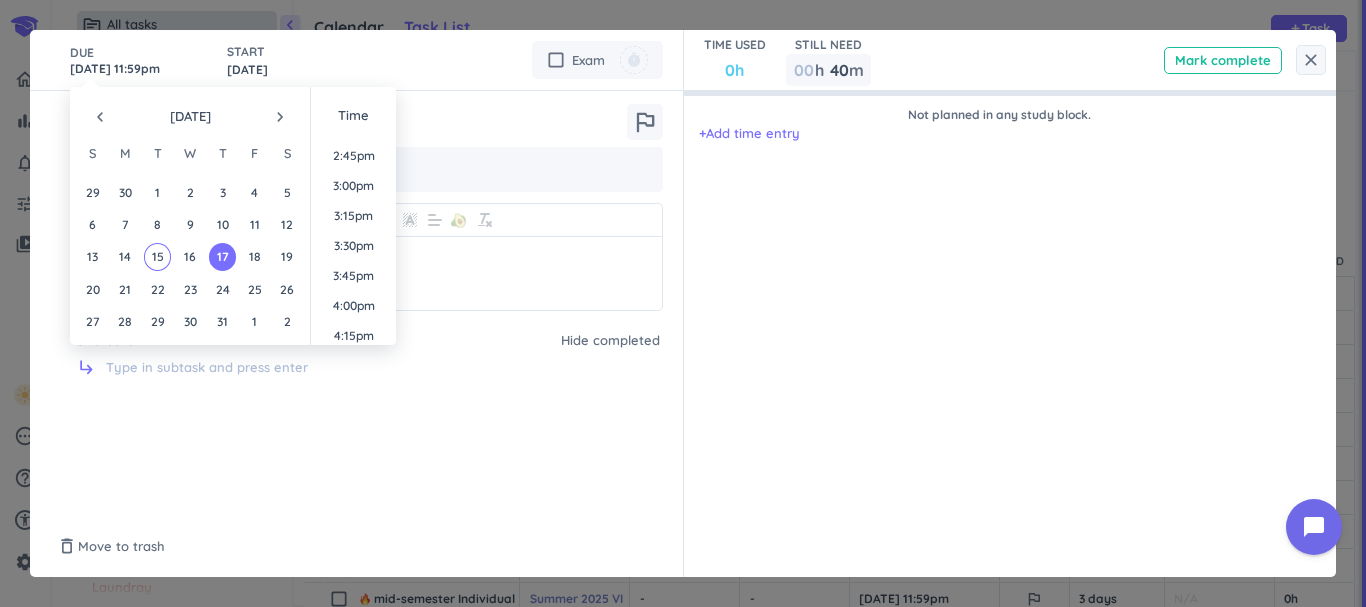 scroll, scrollTop: 1760, scrollLeft: 0, axis: vertical 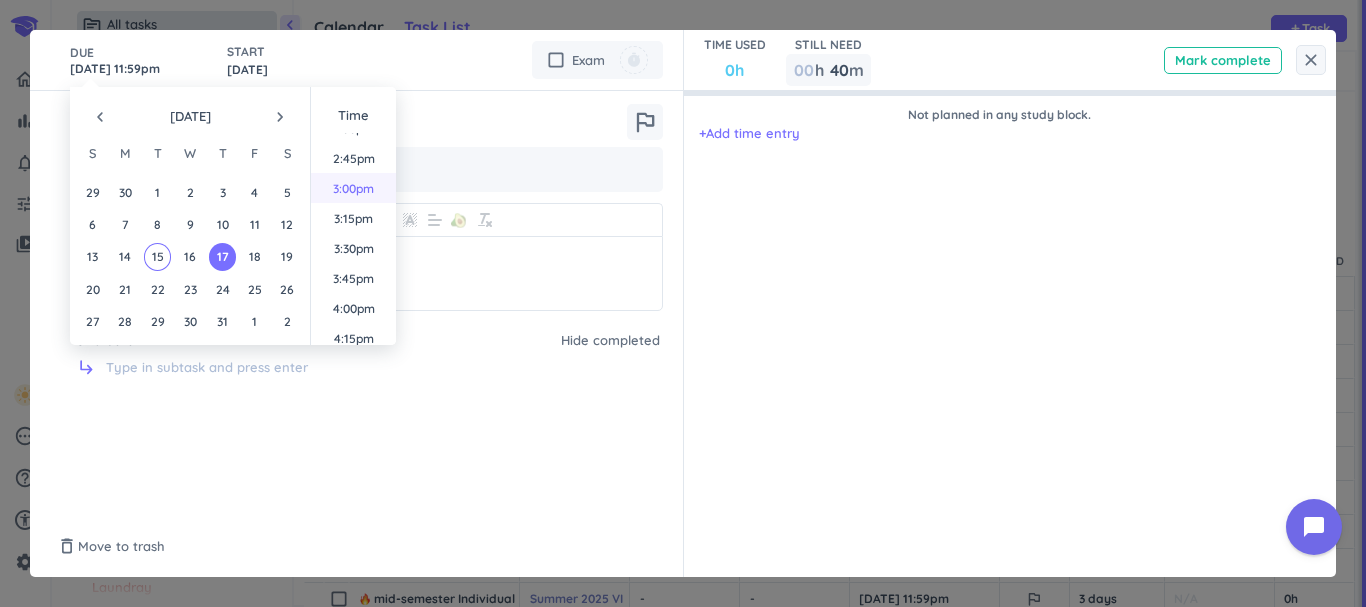 click on "3:00pm" at bounding box center (353, 188) 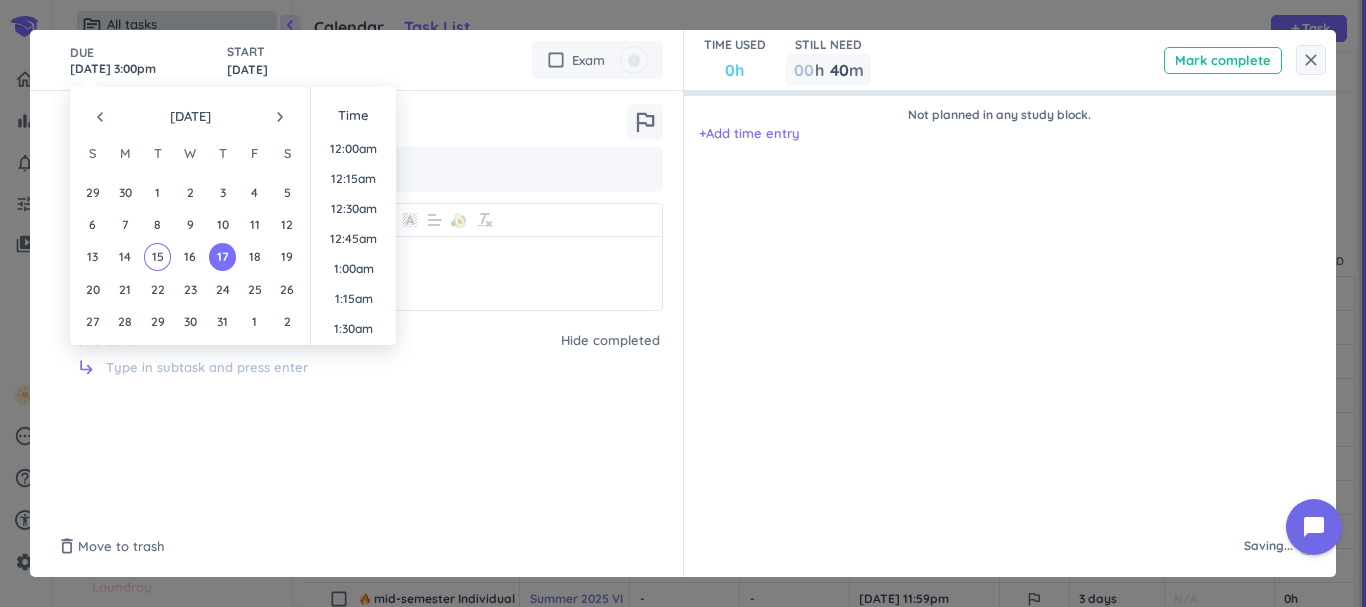 type on "[DATE] 3:00pm" 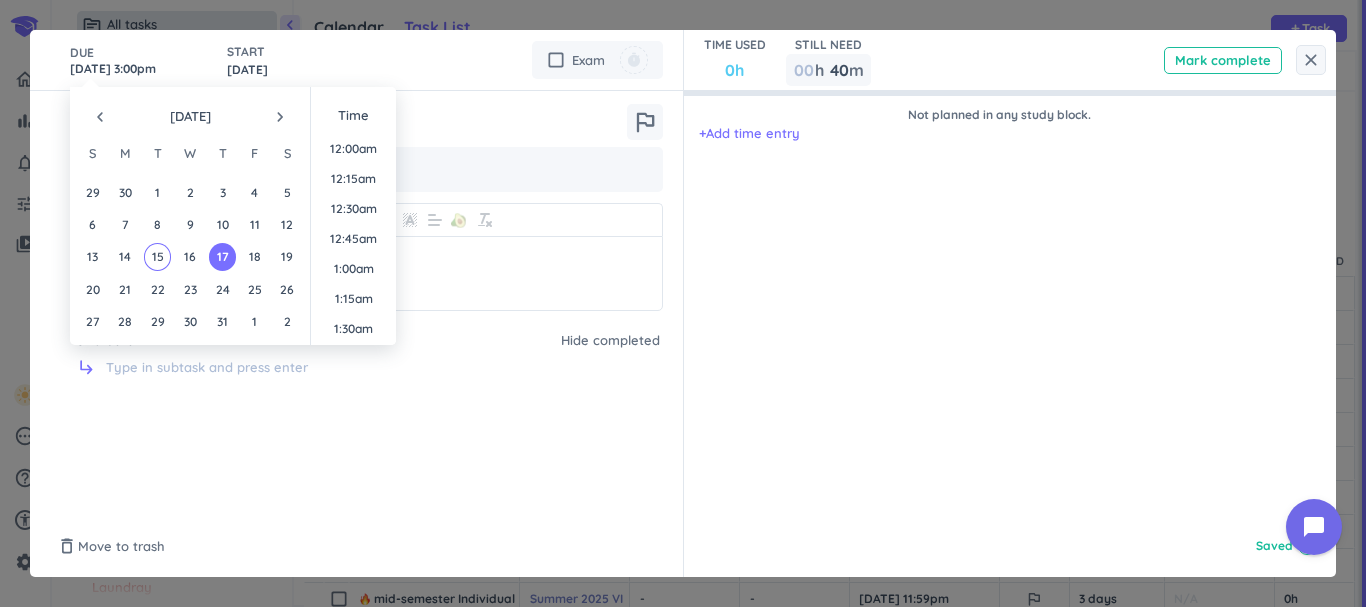 click on "DUE [DATE] 3:00pm START [DATE] cancel check_box_outline_blank Exam timer folder_open list class menu_book outlined_flag Lesson 0 Normal keyboard_arrow_down                                                                             🥑             Subtasks Hide completed subdirectory_arrow_right" at bounding box center [357, 303] 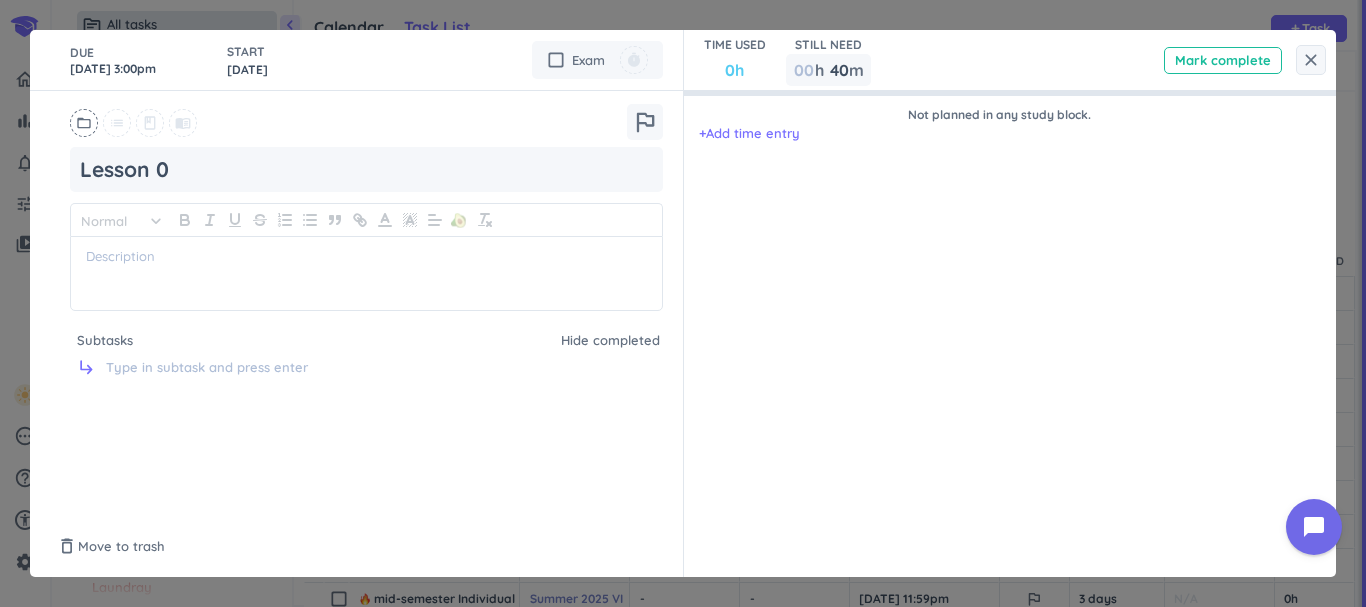 click on "close DUE [DATE] 3:00pm START [DATE] cancel check_box_outline_blank Exam timer folder_open list class menu_book outlined_flag Lesson 0 Normal keyboard_arrow_down                                                                             🥑             Subtasks Hide completed subdirectory_arrow_right TIME USED 0h STILL NEED 00 h 40 40 00 m Mark complete Not planned in any study block. +  Add time entry delete_outline Move to trash Saved done" at bounding box center [683, 303] 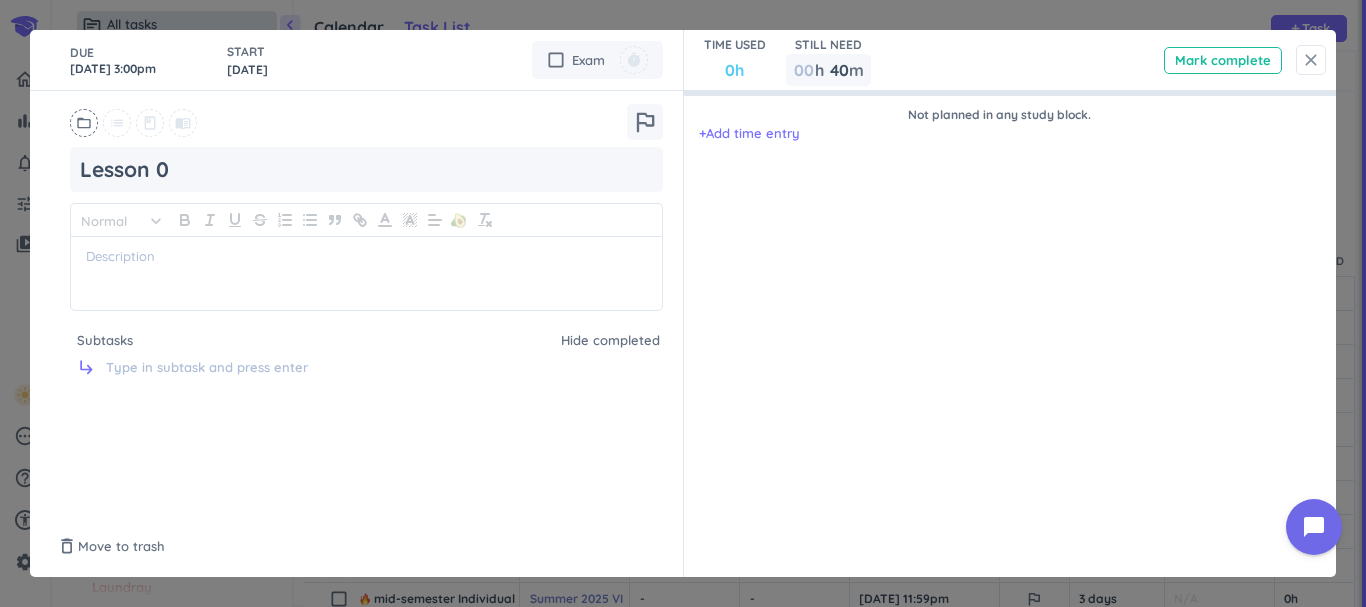 click on "close" at bounding box center (1311, 60) 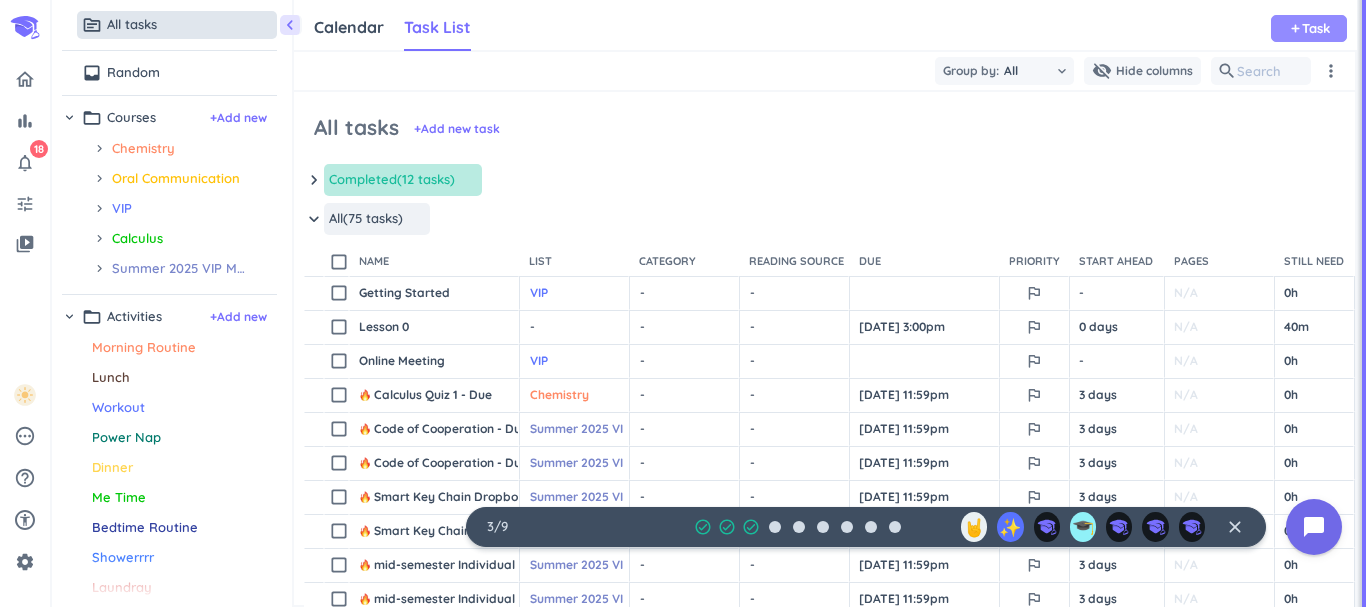 click on "Task" at bounding box center (1316, 28) 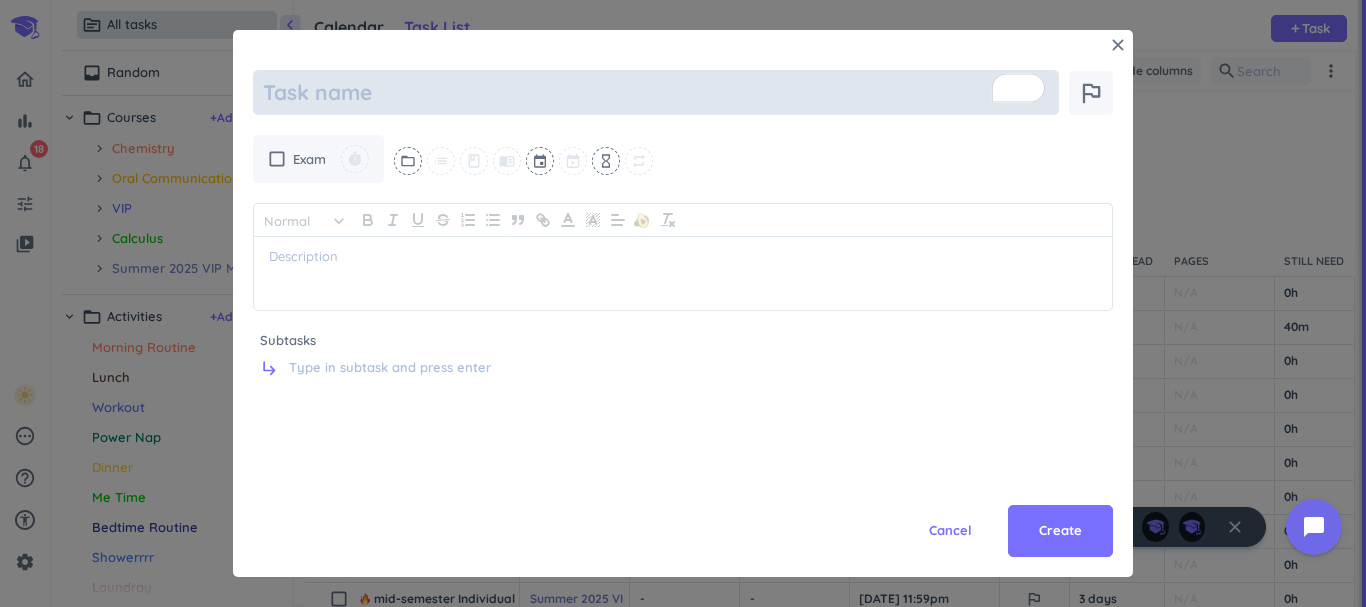 type on "x" 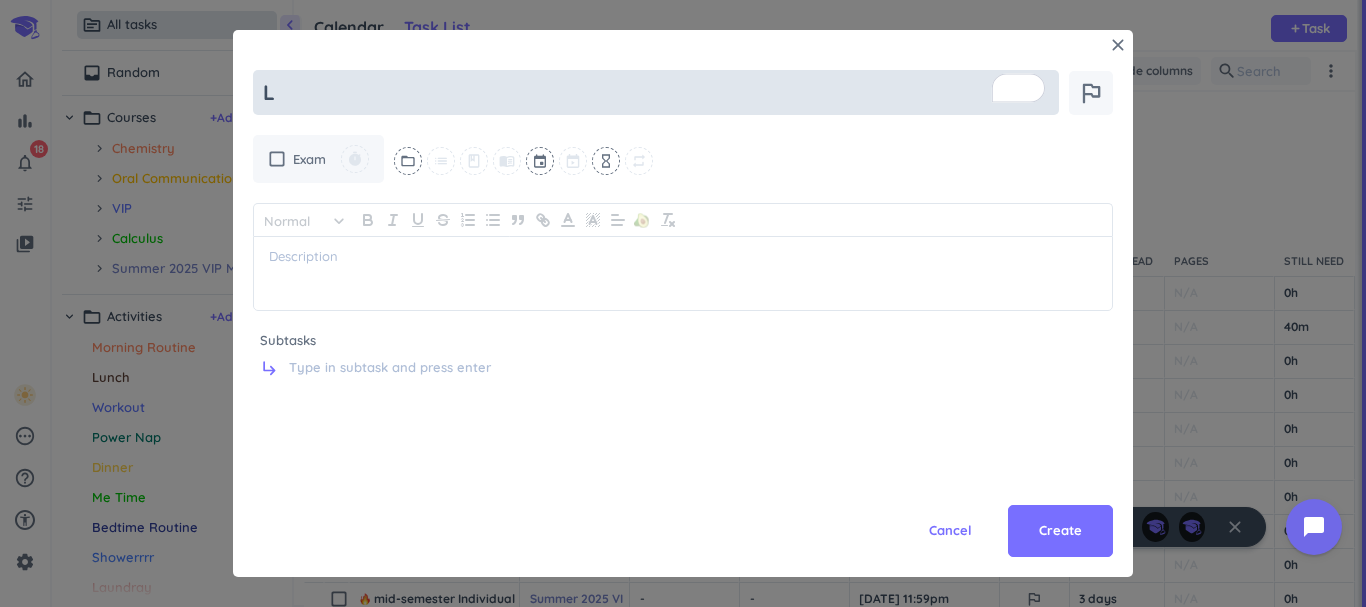 type on "x" 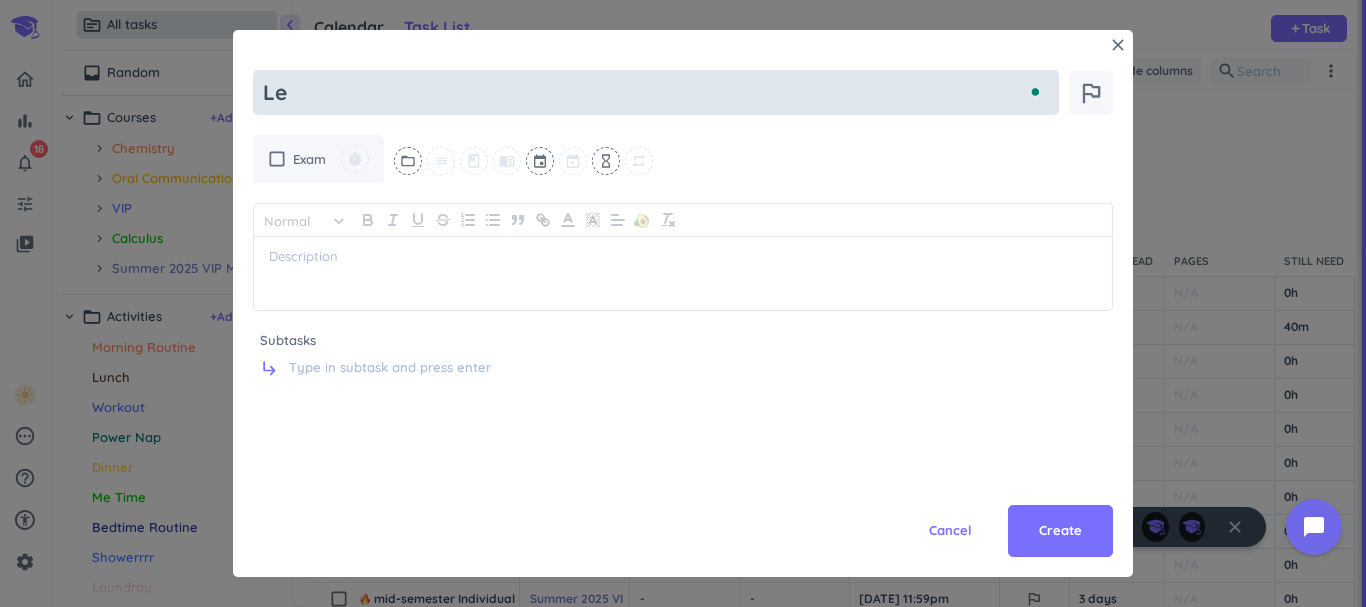 type on "x" 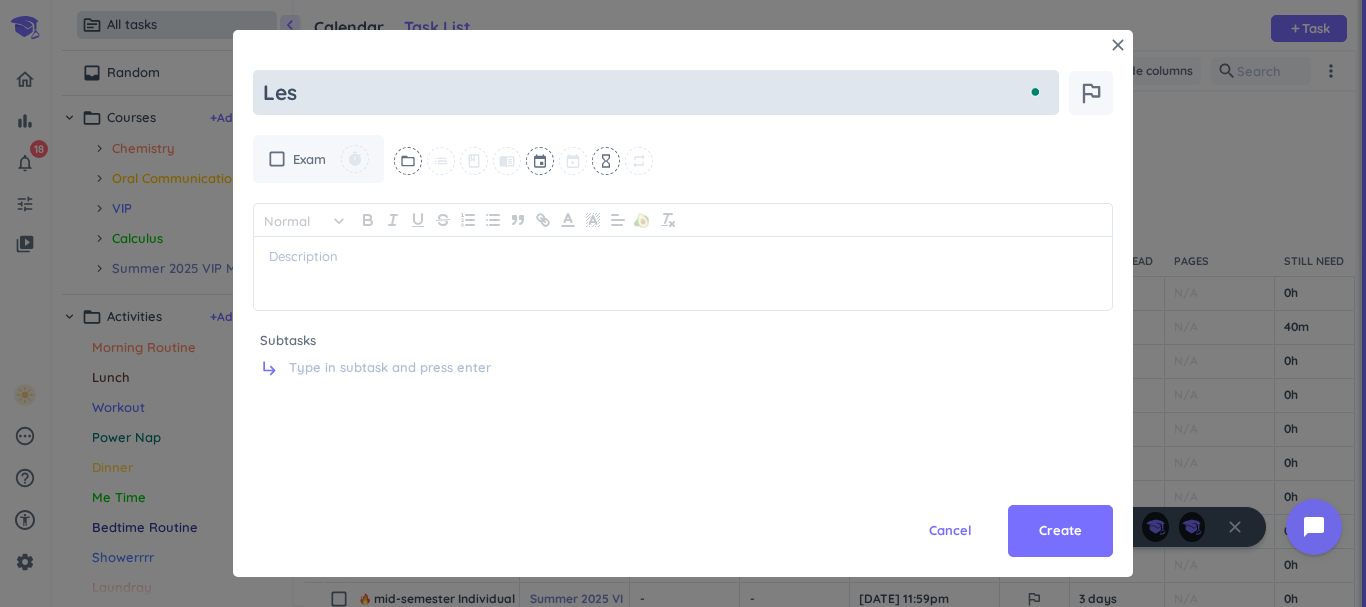 type on "x" 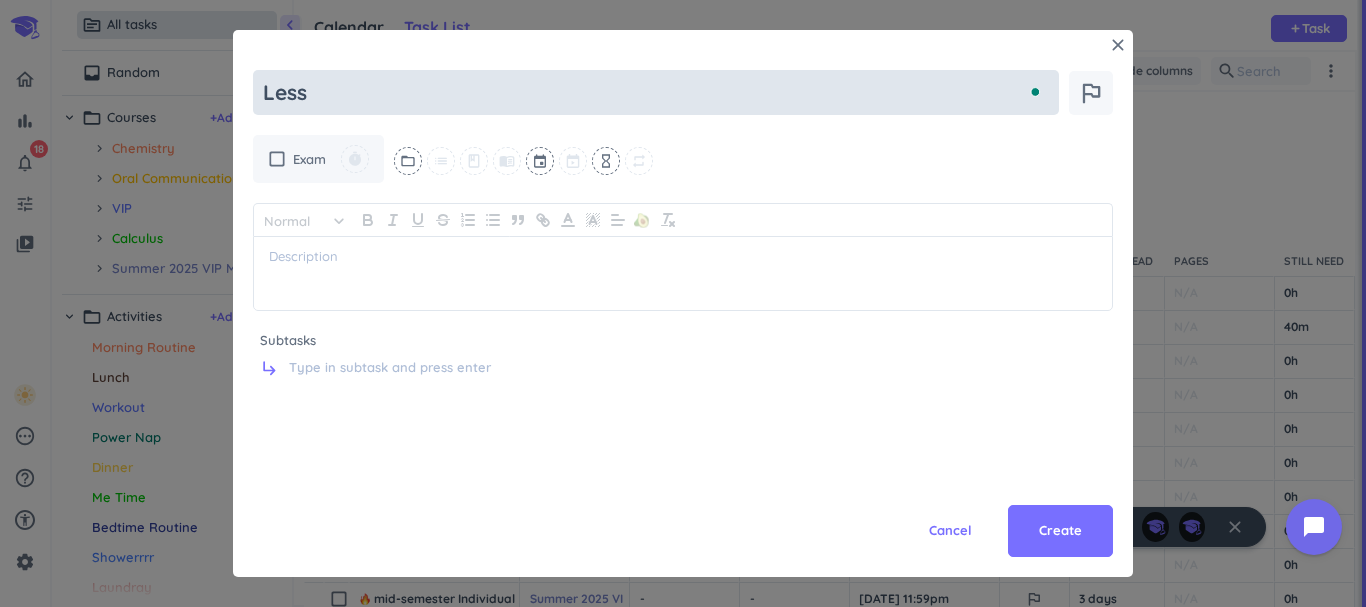 type on "x" 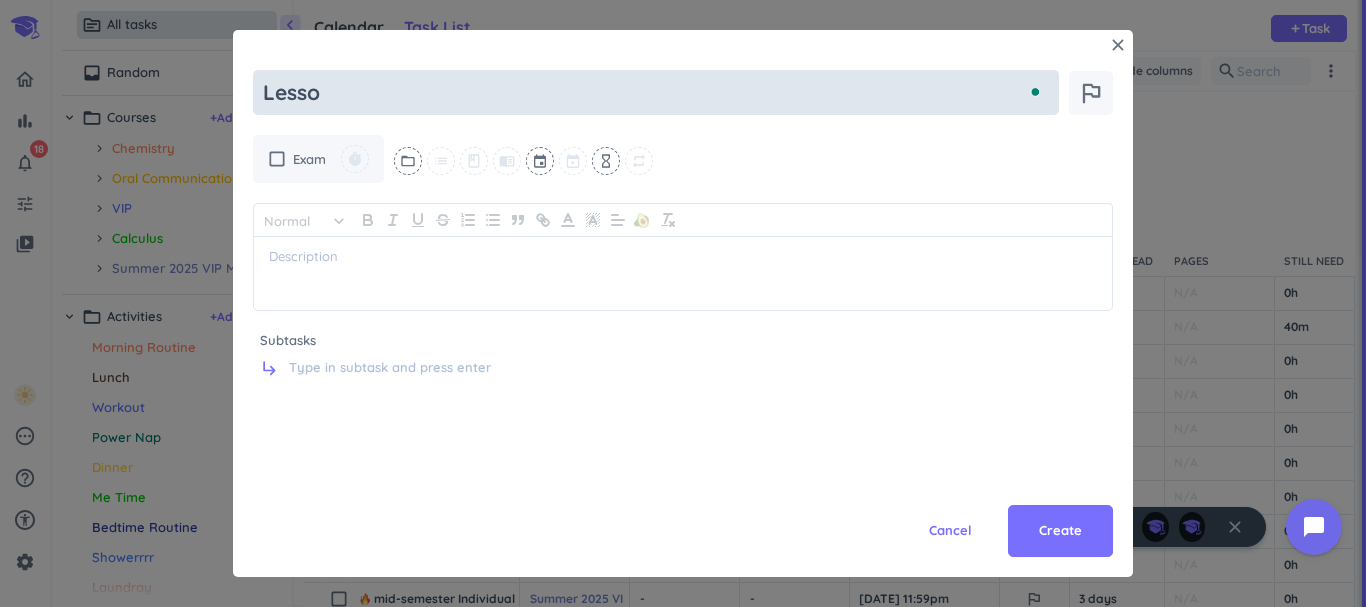 type on "x" 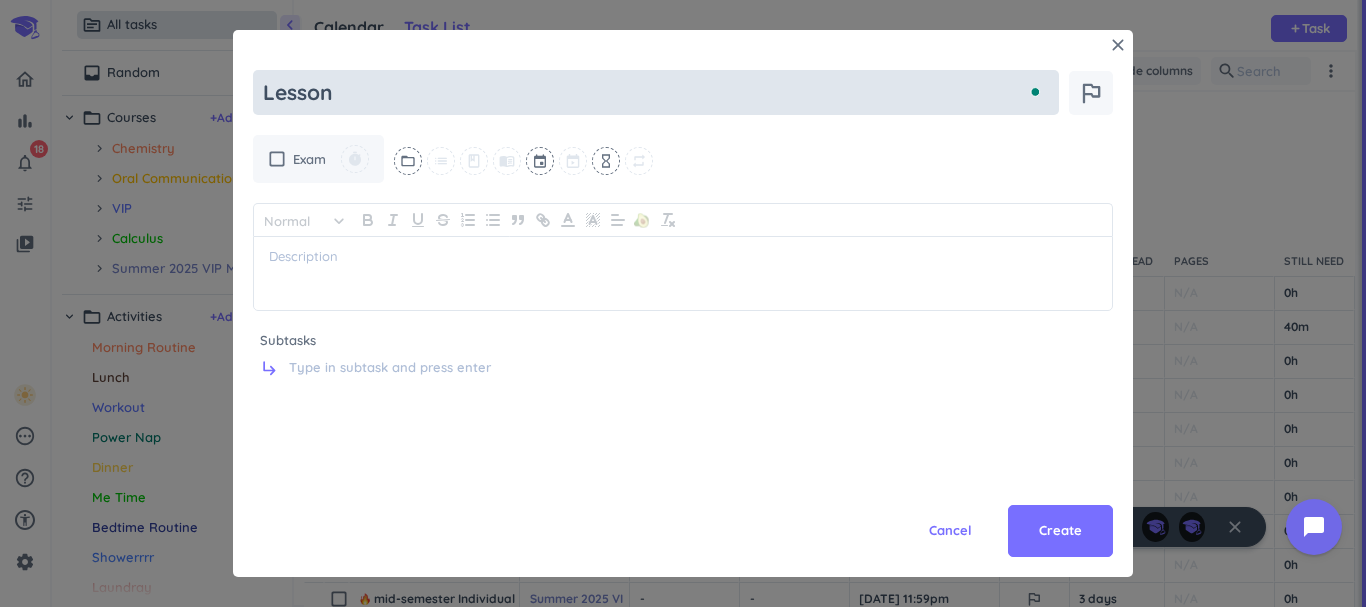 type on "x" 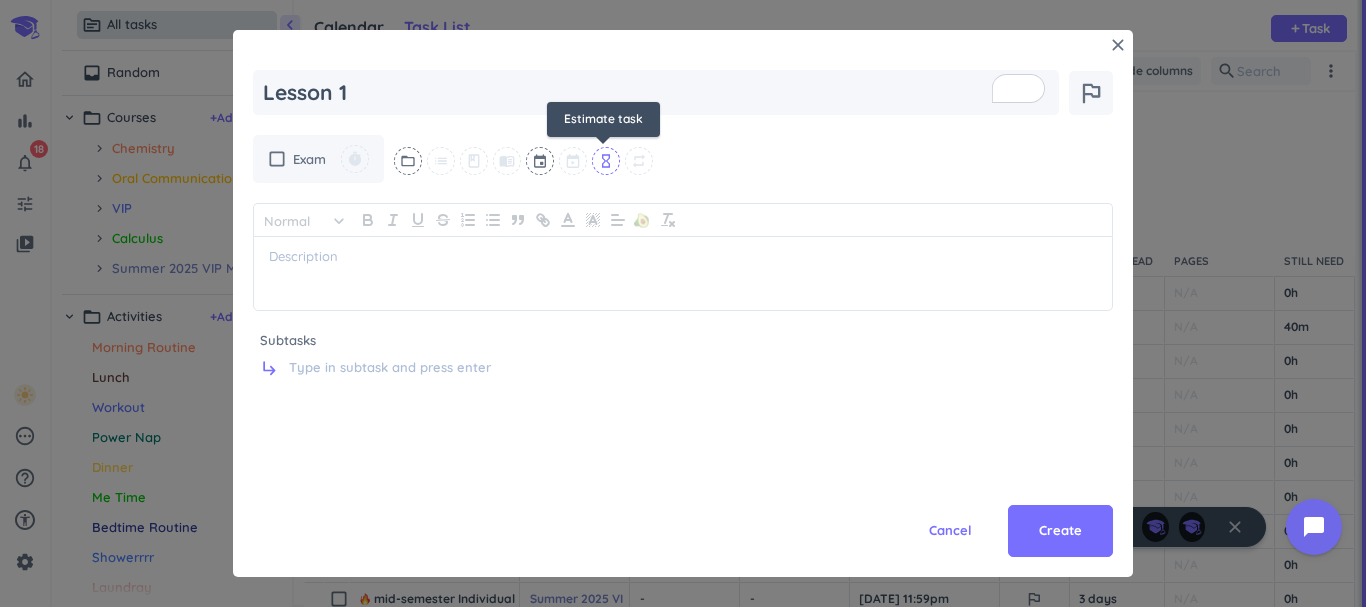 type on "Lesson 1" 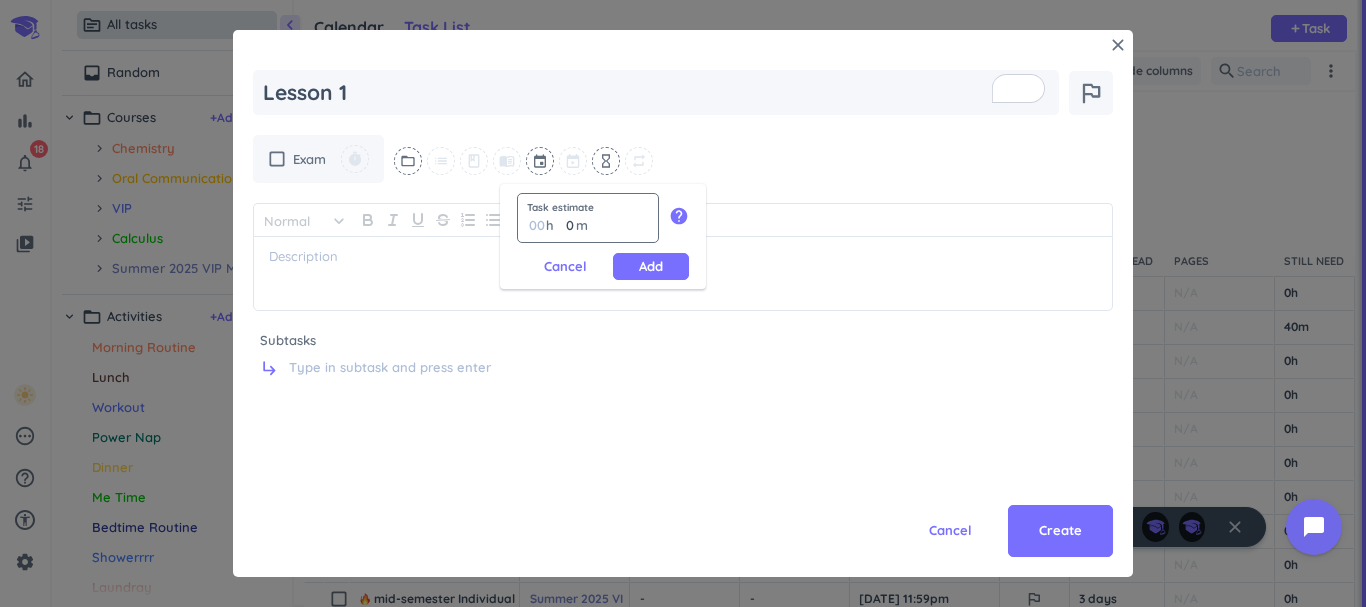 click on "0 0 00" at bounding box center [572, 225] 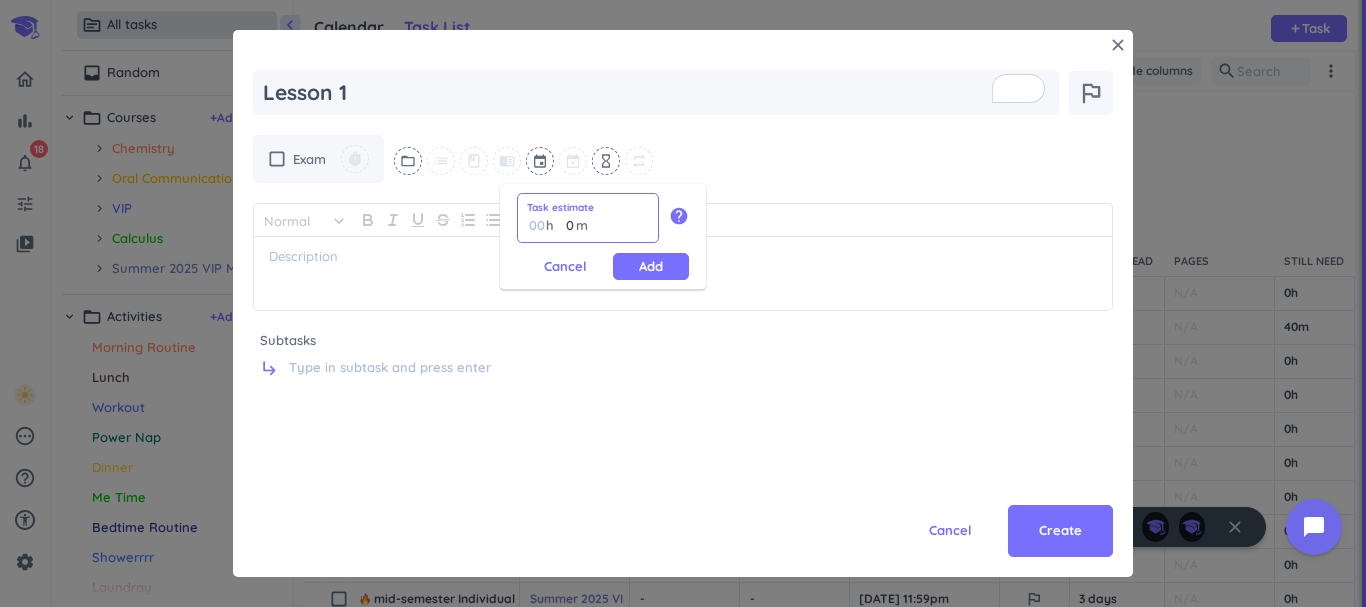 click on "0" at bounding box center [565, 225] 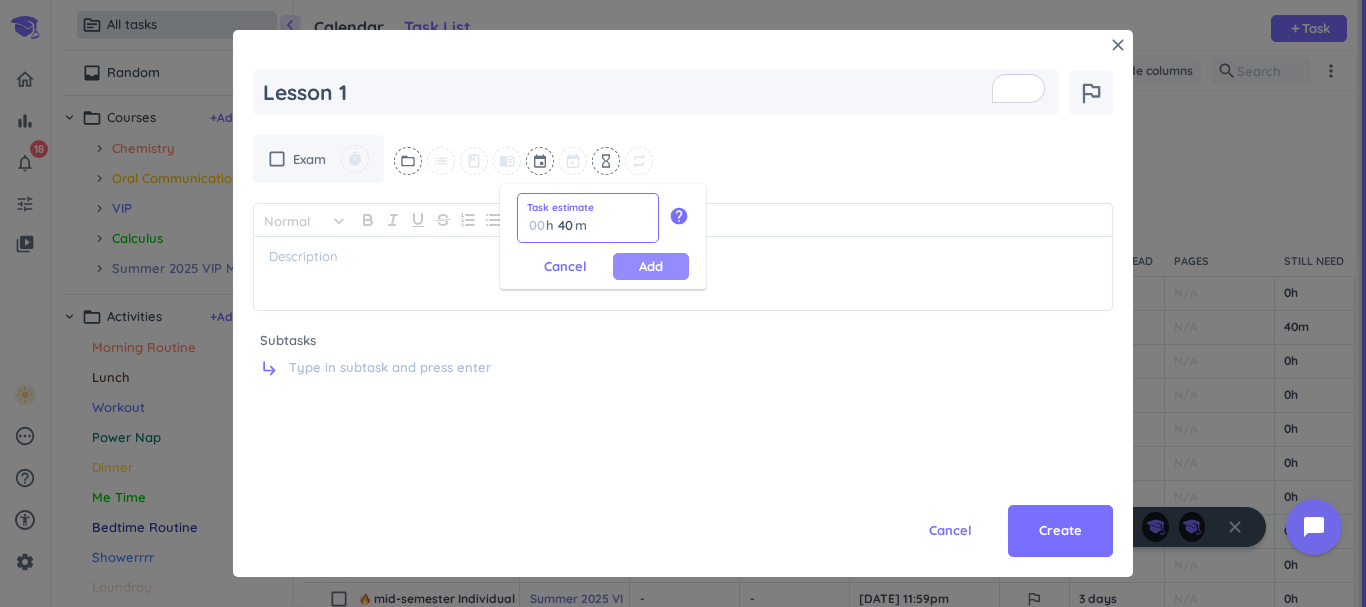 type on "40" 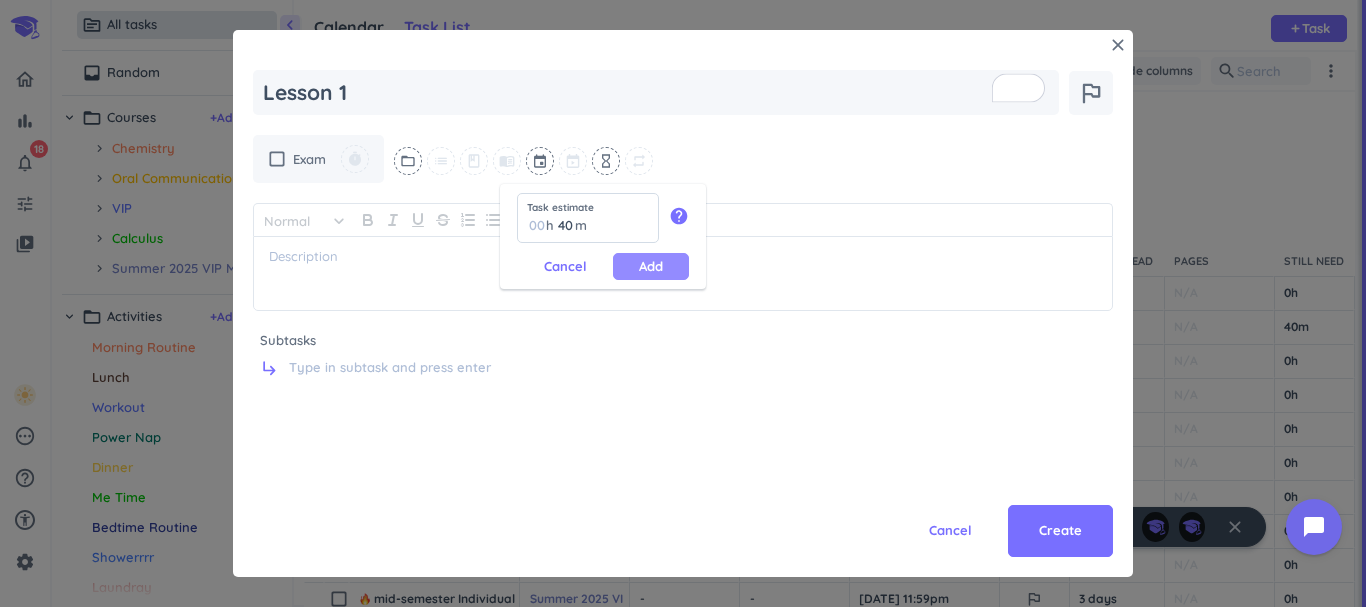 click on "Add" at bounding box center [651, 266] 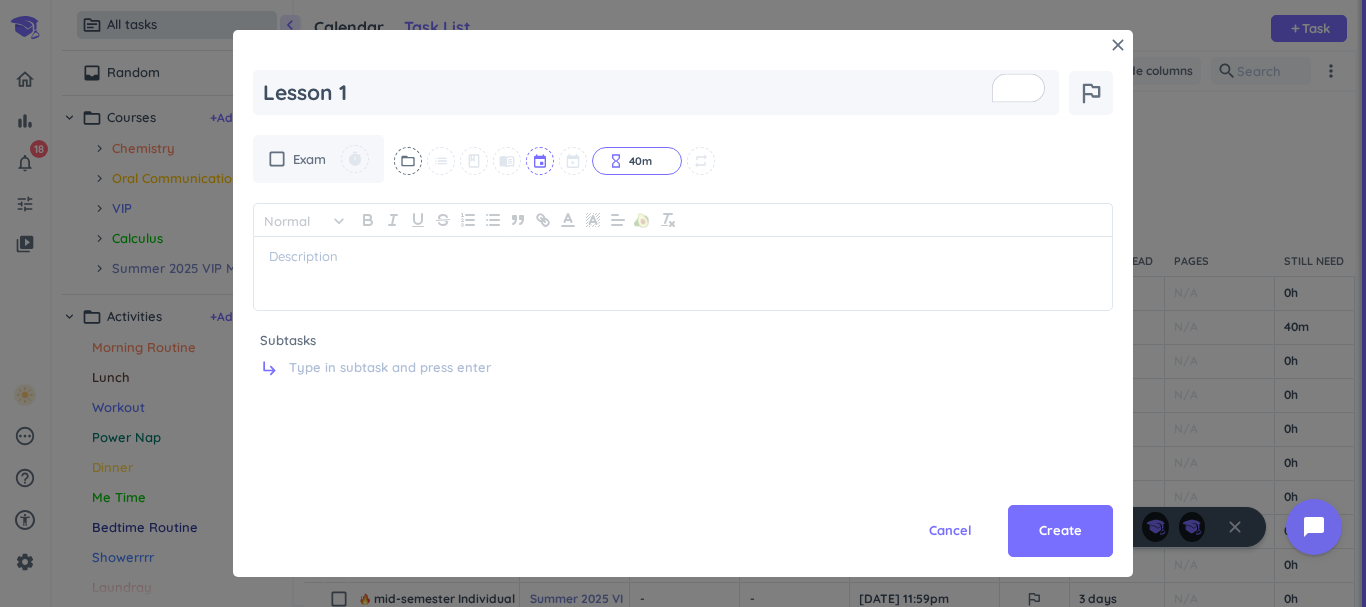 click at bounding box center [541, 161] 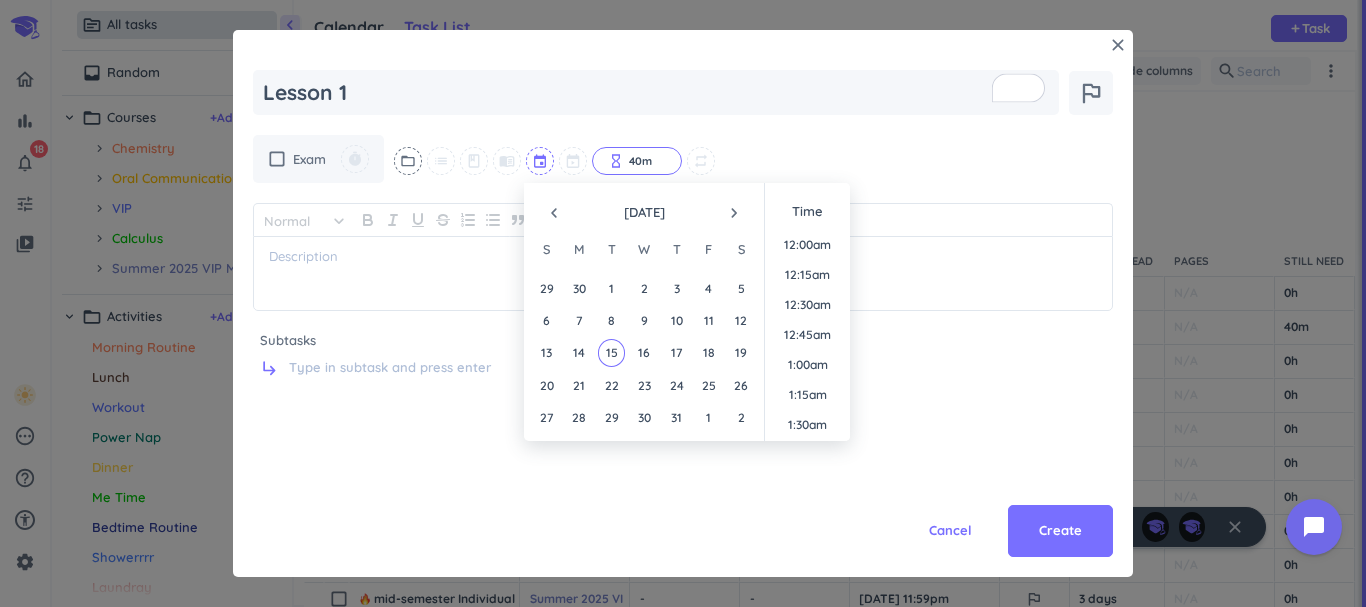 scroll, scrollTop: 1769, scrollLeft: 0, axis: vertical 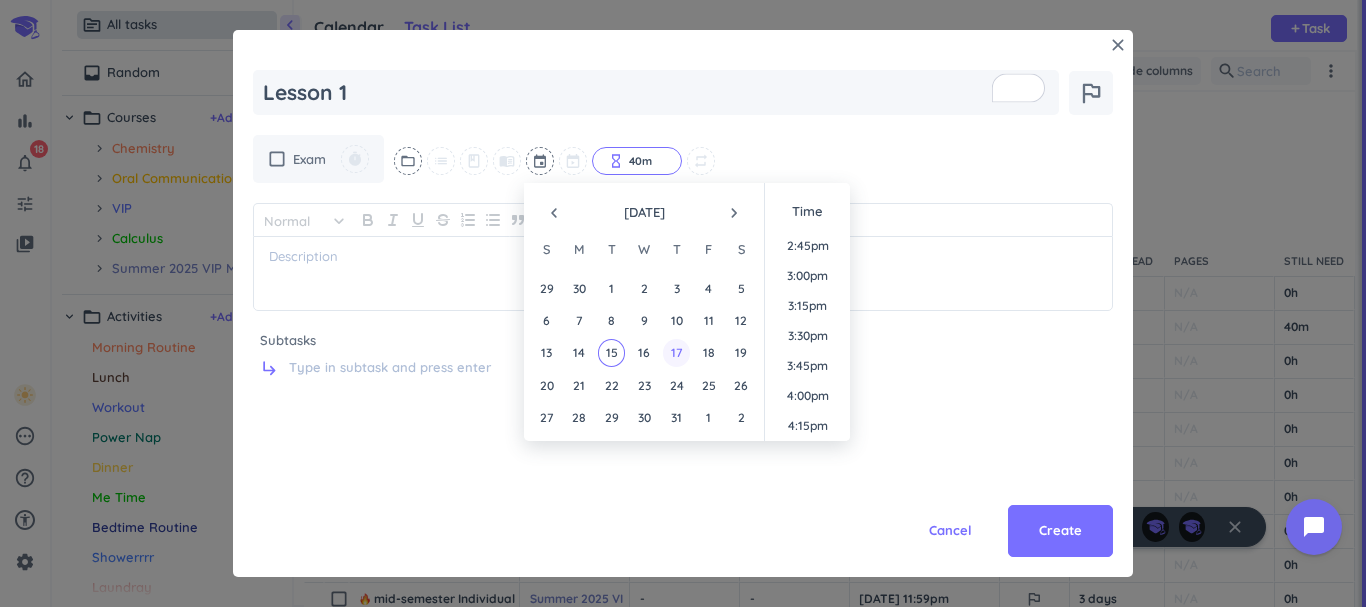 click on "17" at bounding box center [676, 352] 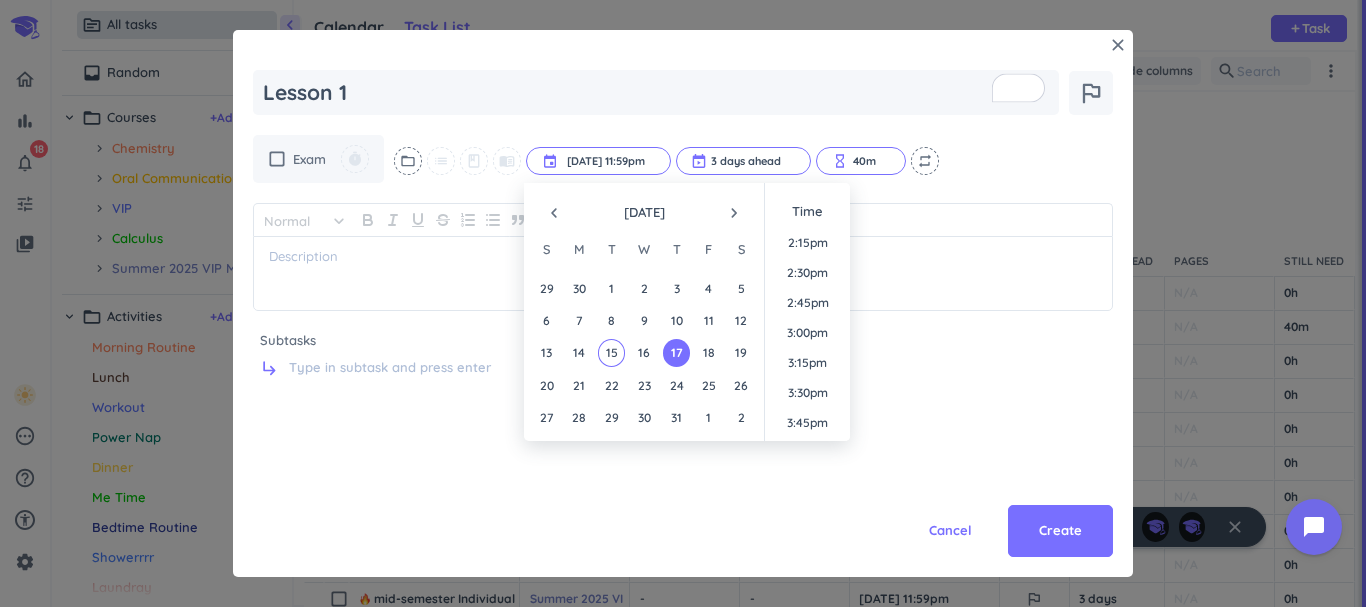 scroll, scrollTop: 1665, scrollLeft: 0, axis: vertical 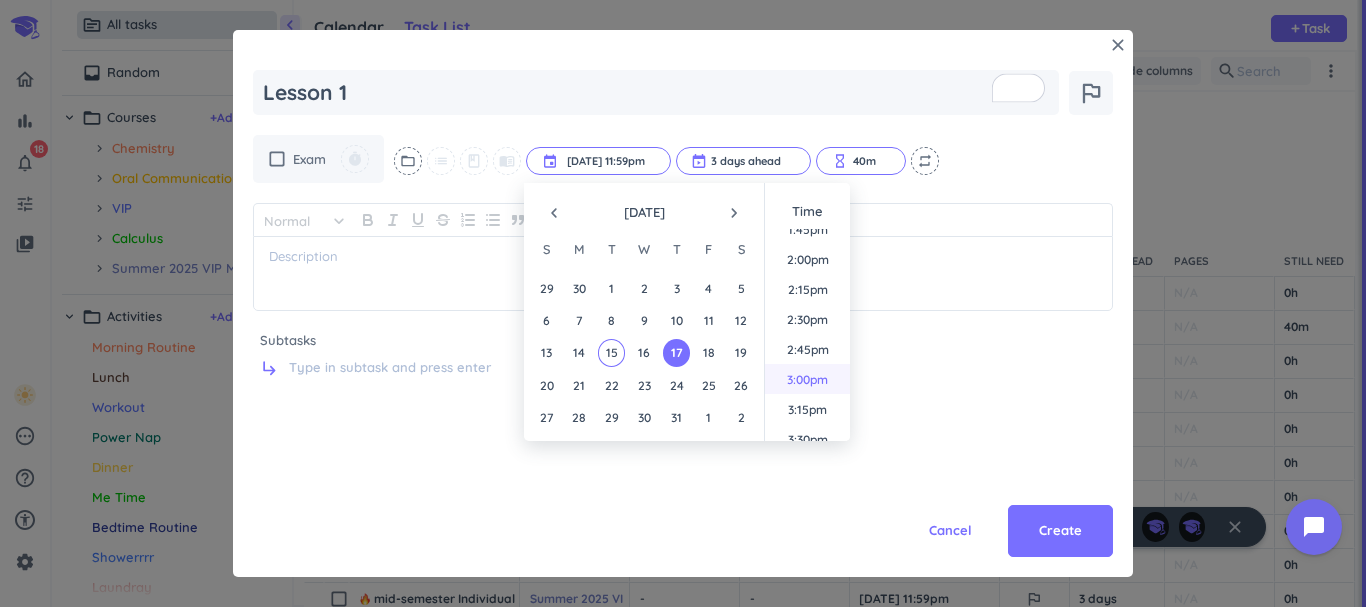 click on "3:00pm" at bounding box center (807, 379) 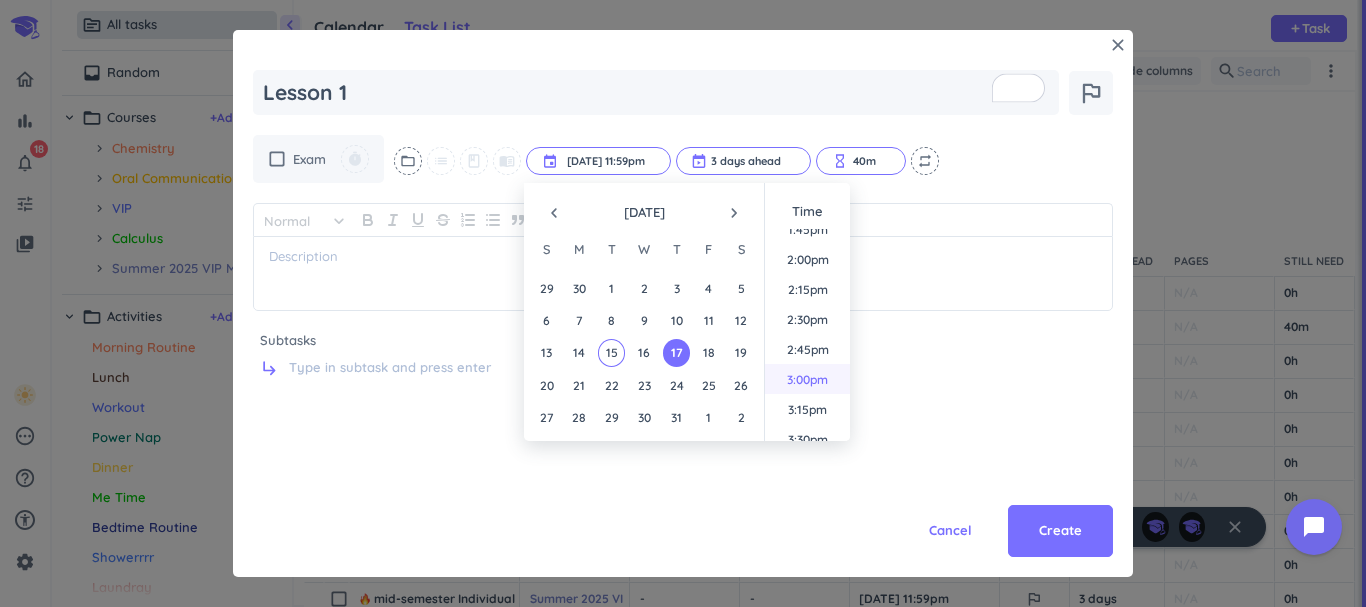 type on "x" 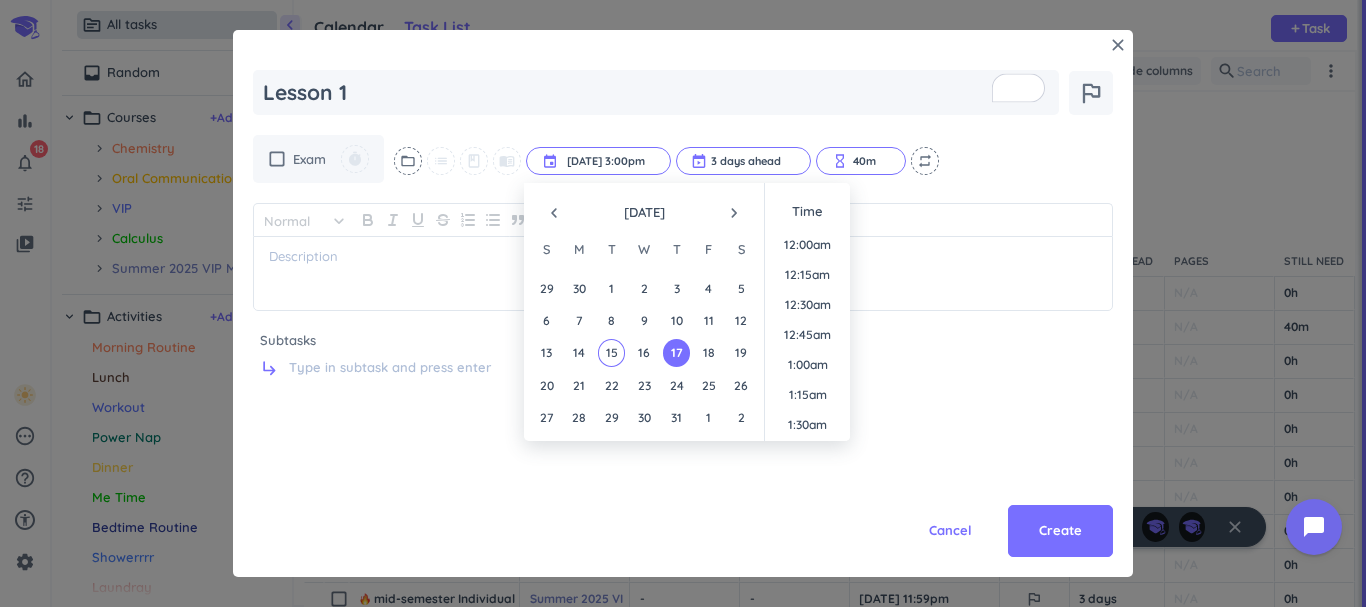 scroll, scrollTop: 1709, scrollLeft: 0, axis: vertical 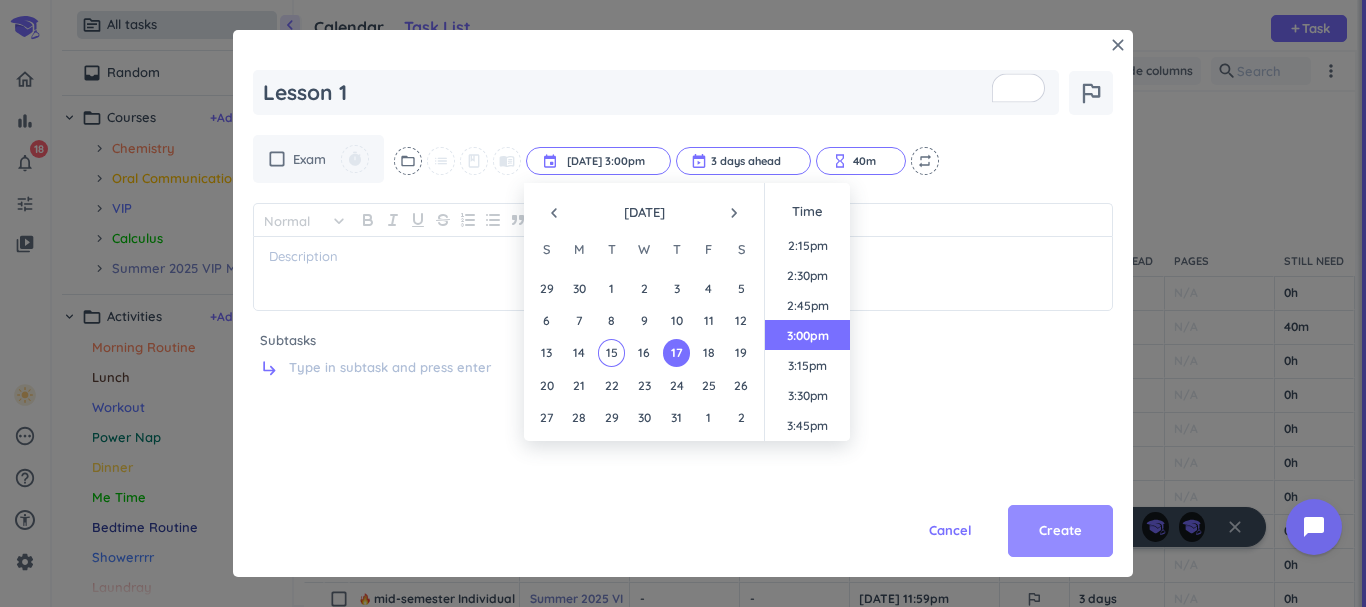 click on "Create" at bounding box center [1060, 531] 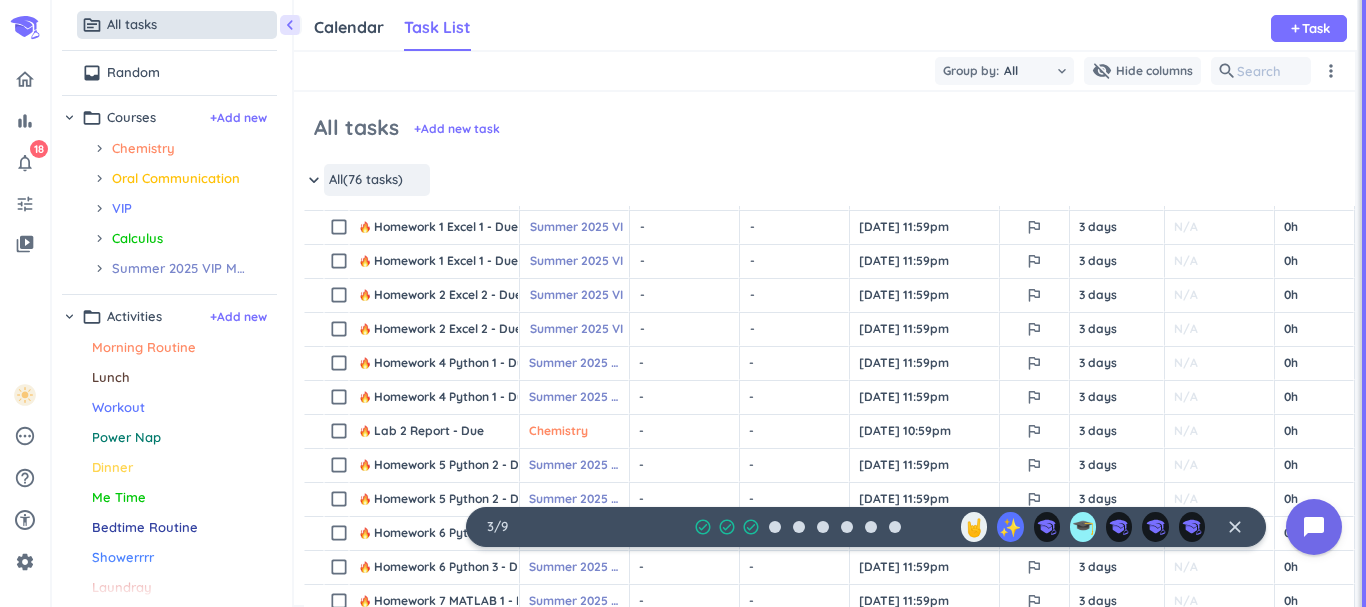 scroll, scrollTop: 0, scrollLeft: 0, axis: both 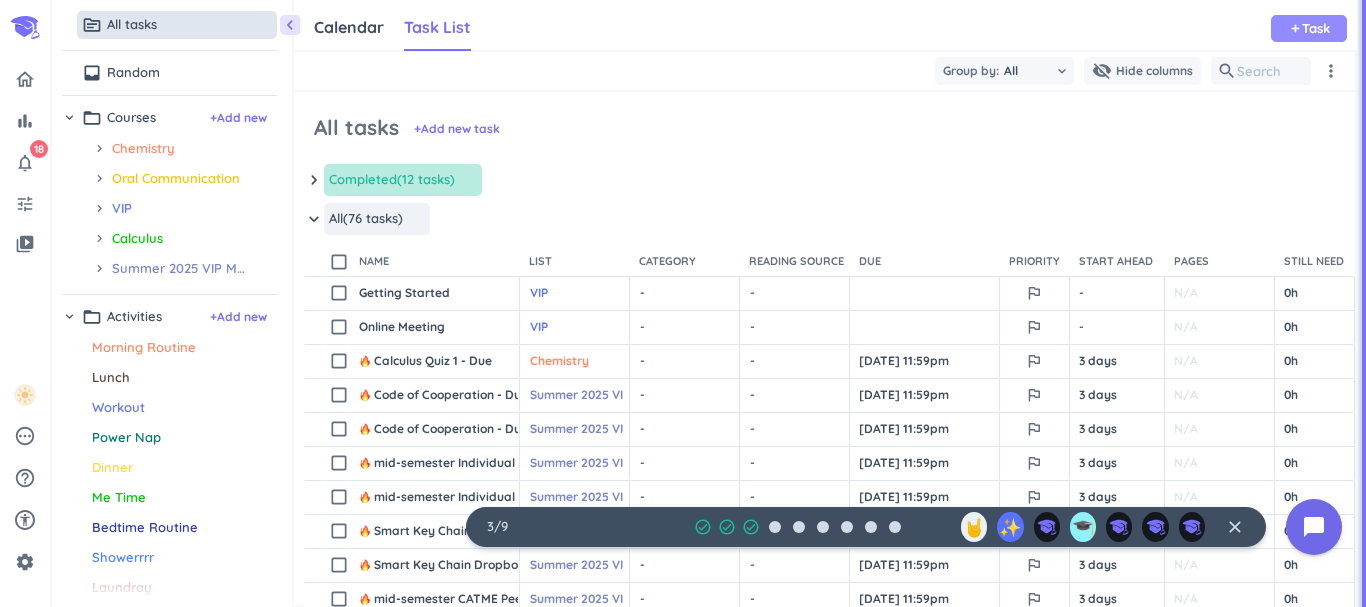 click on "Task" at bounding box center (1316, 28) 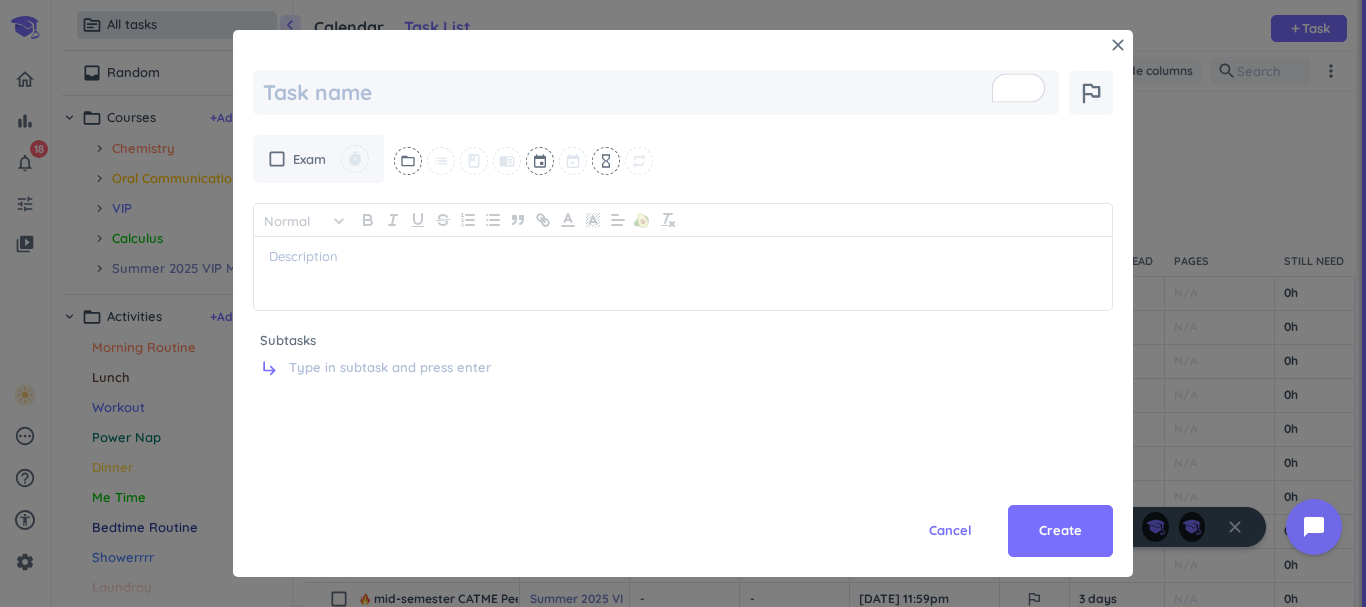 type on "x" 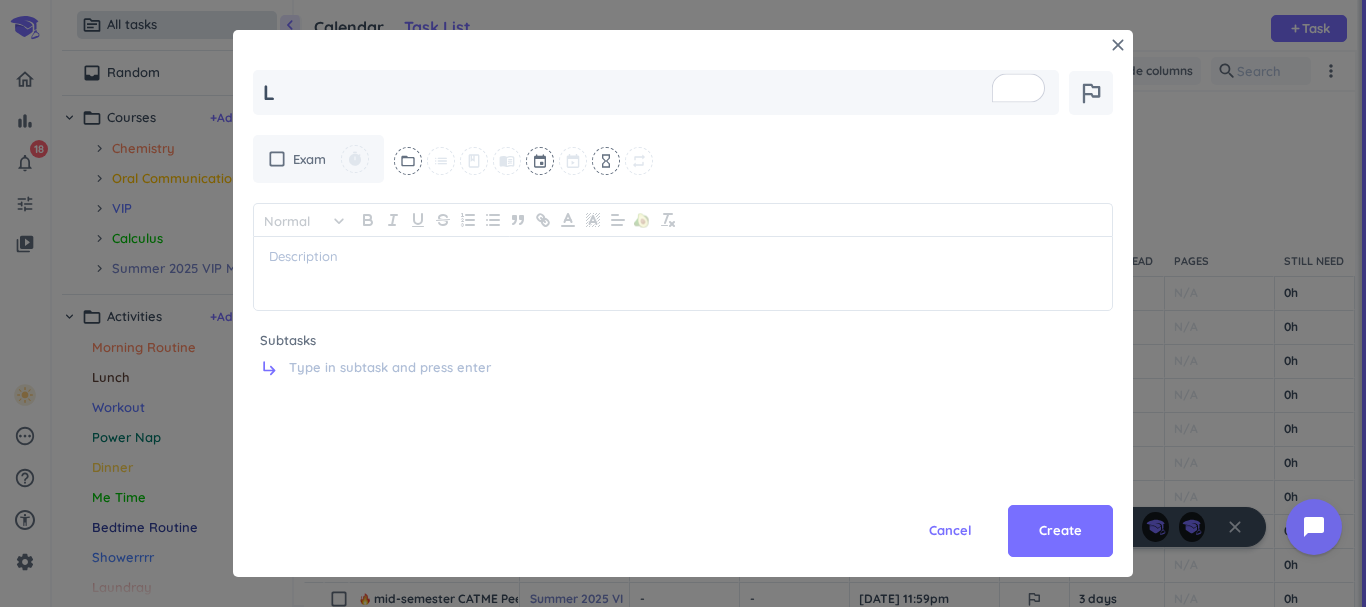 type on "x" 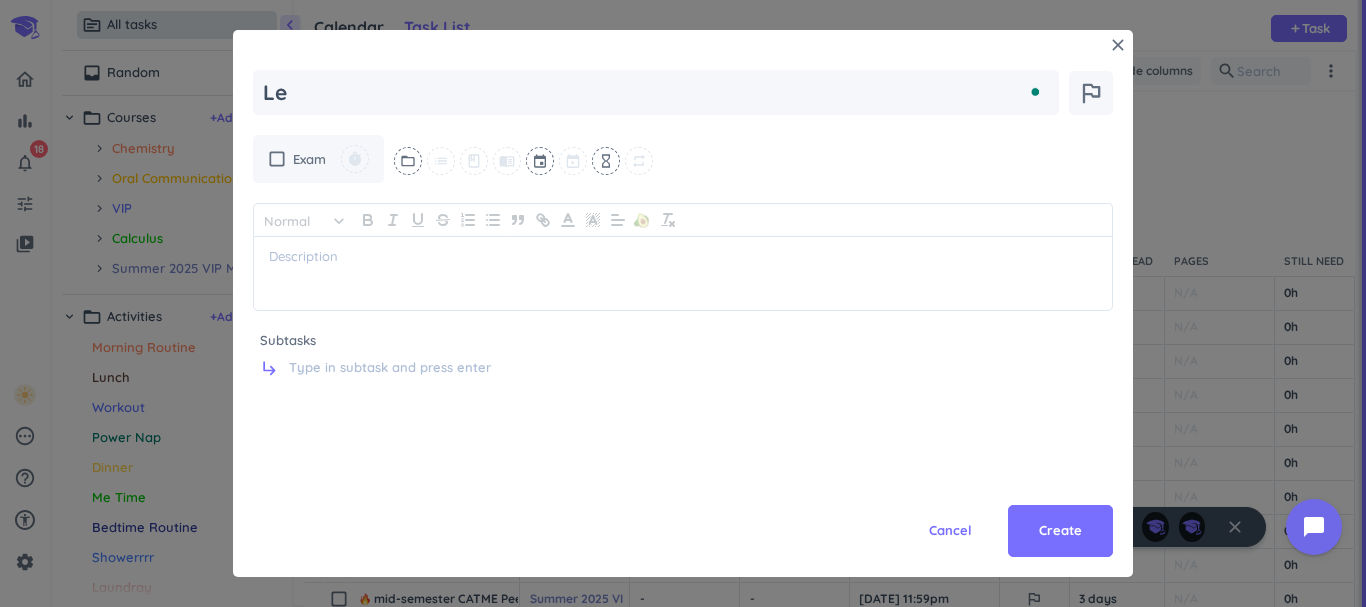 type on "x" 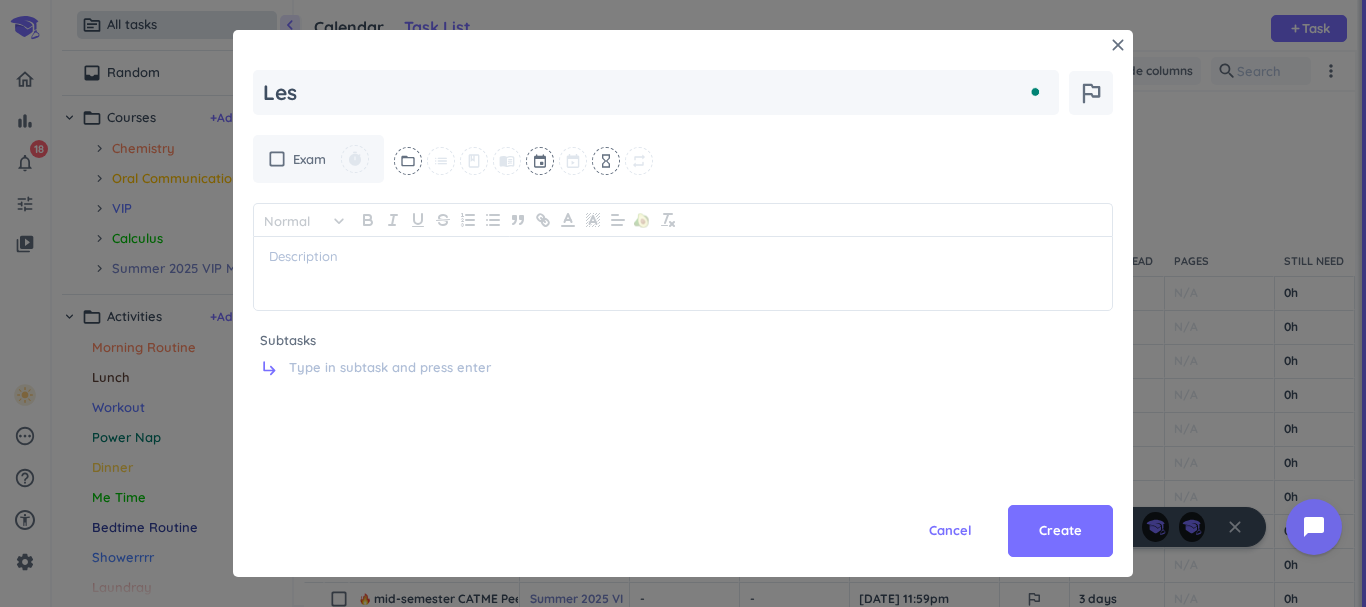 type on "x" 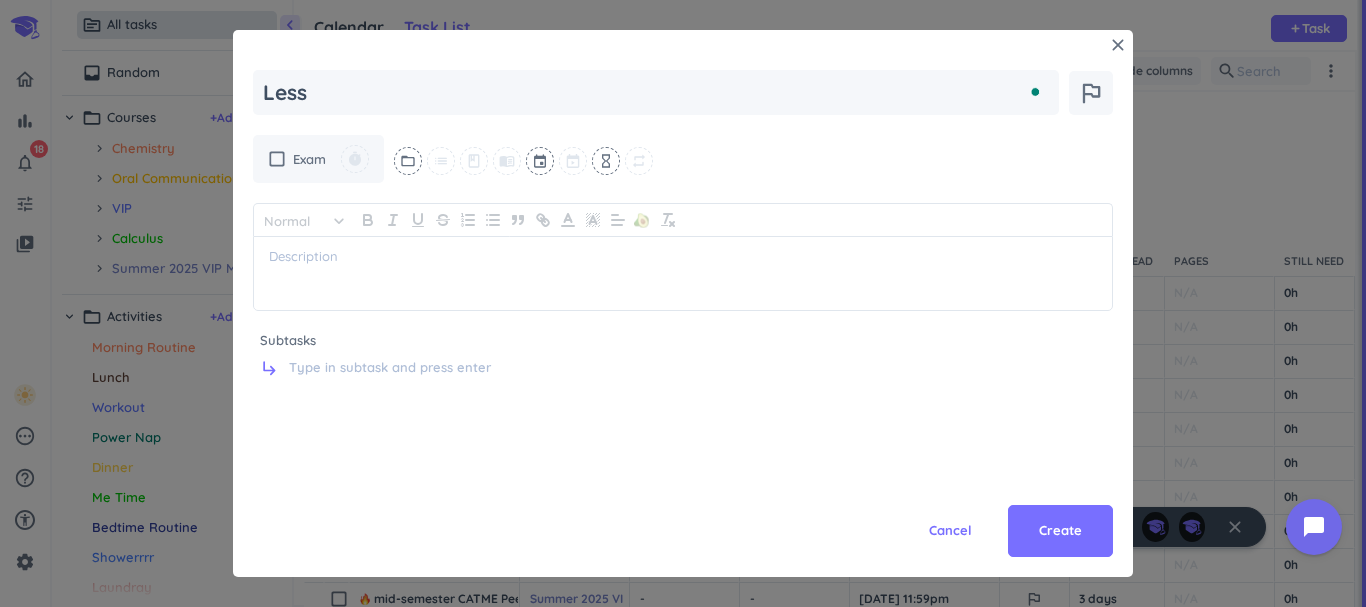 type on "x" 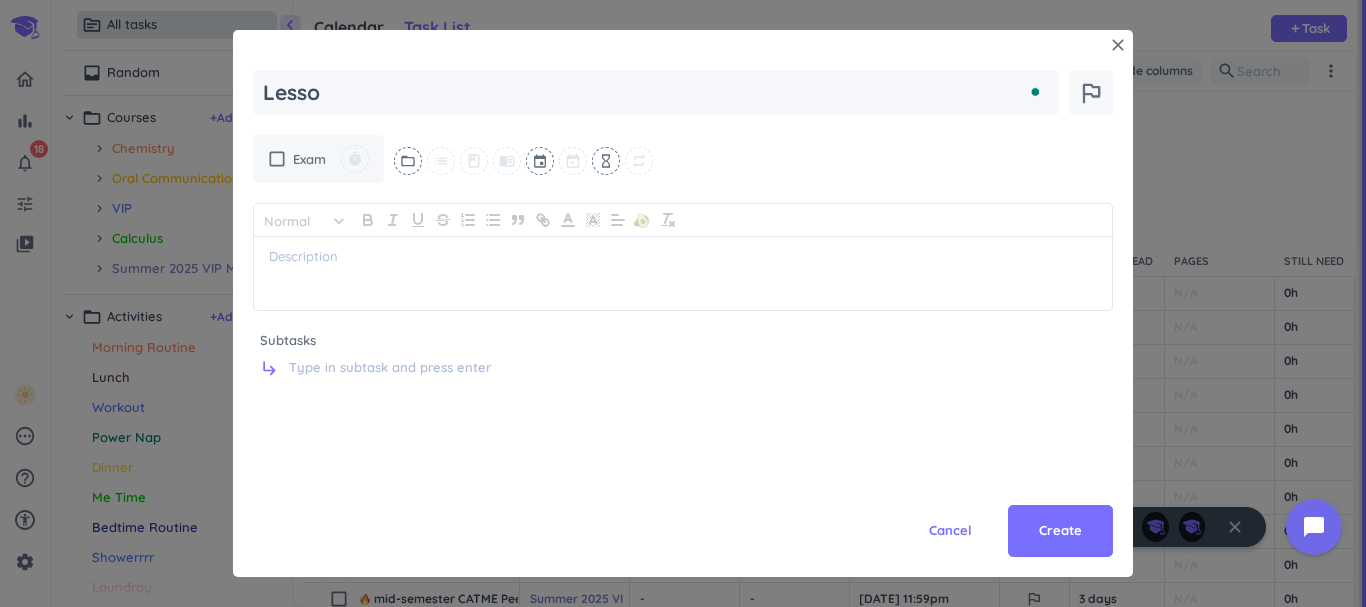 type on "x" 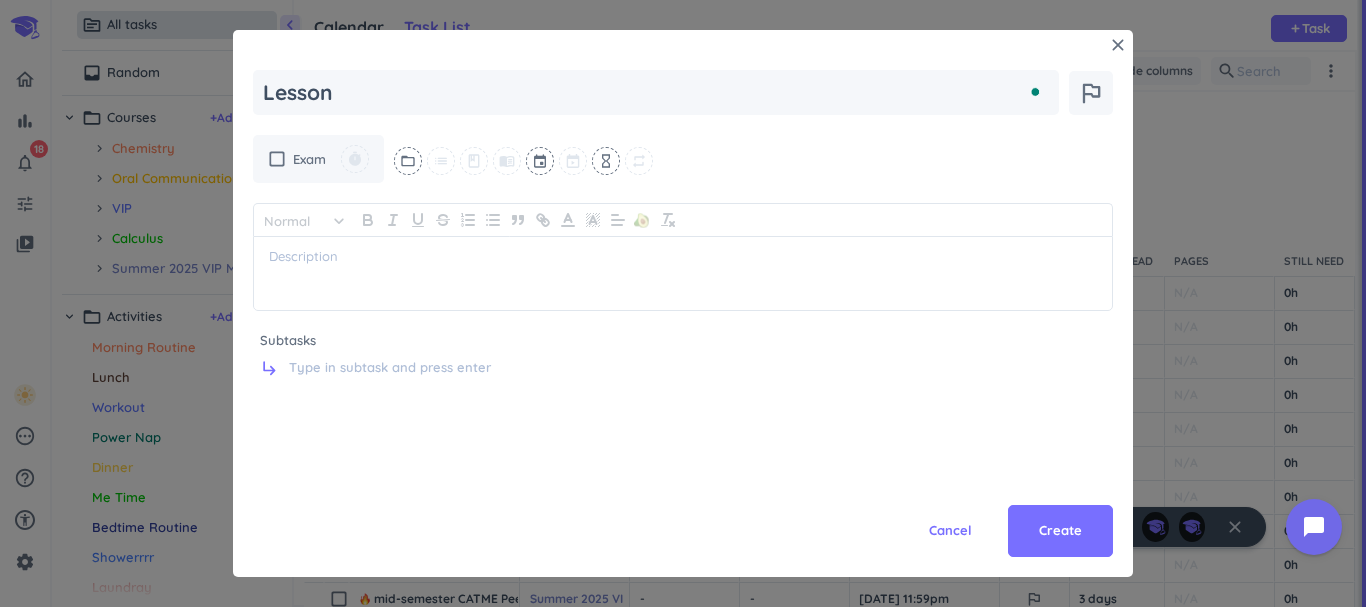 type on "x" 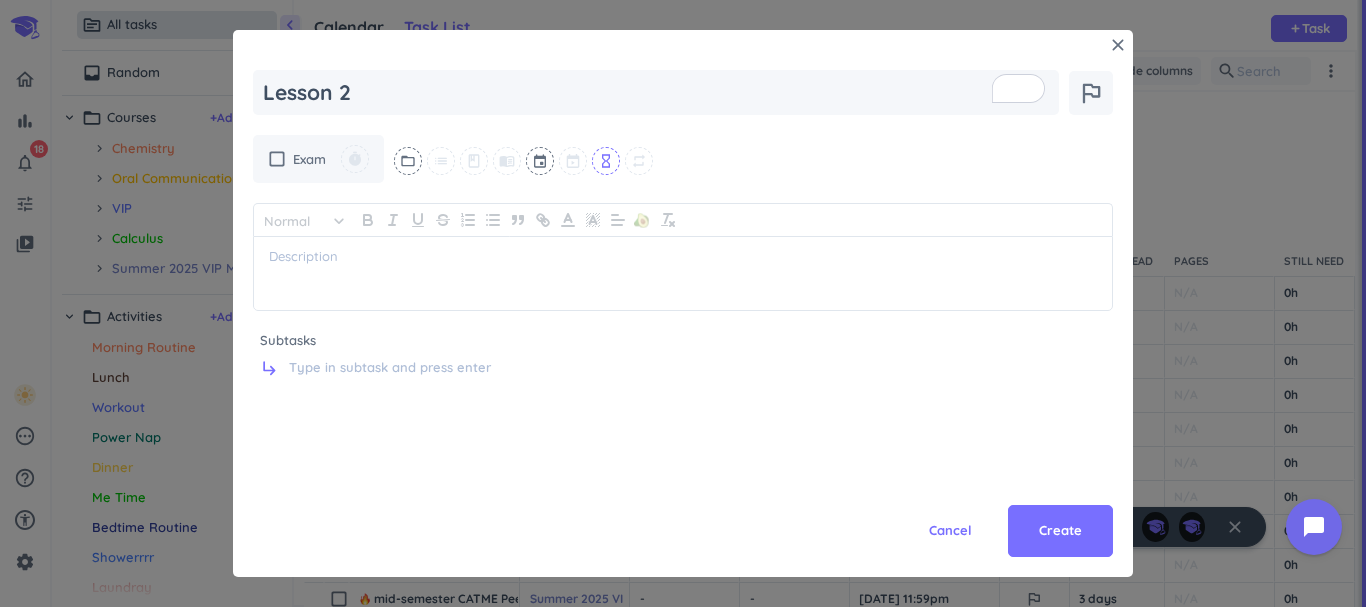 type on "Lesson 2" 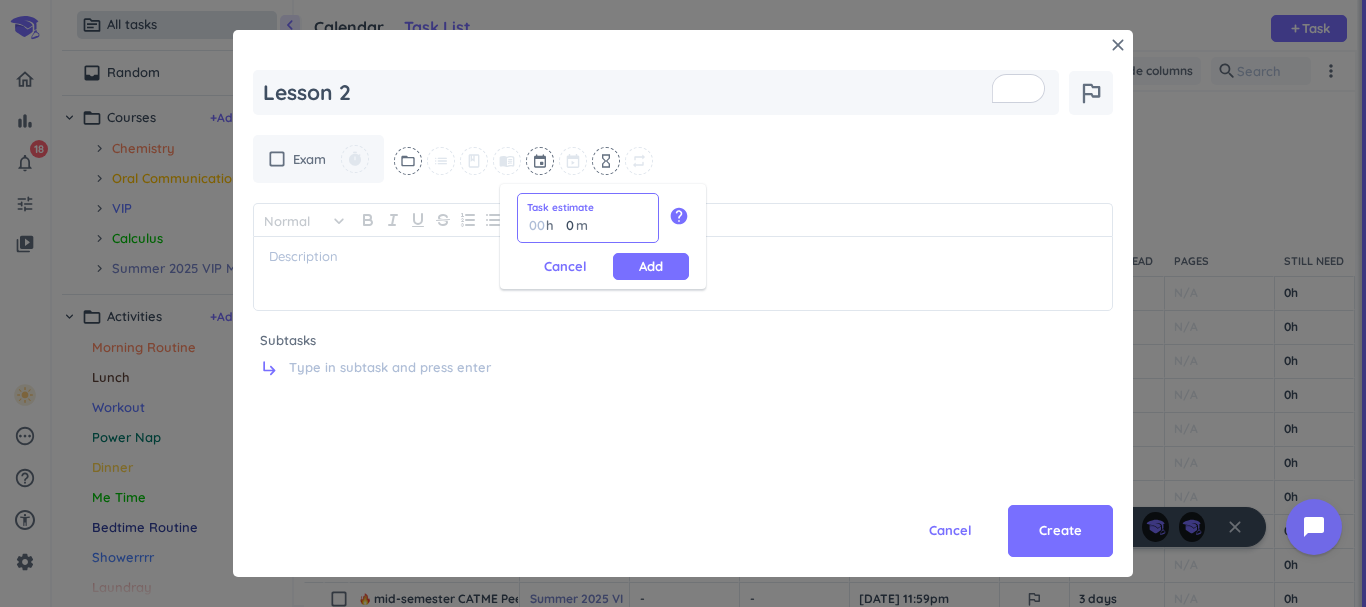 click on "0" at bounding box center [565, 225] 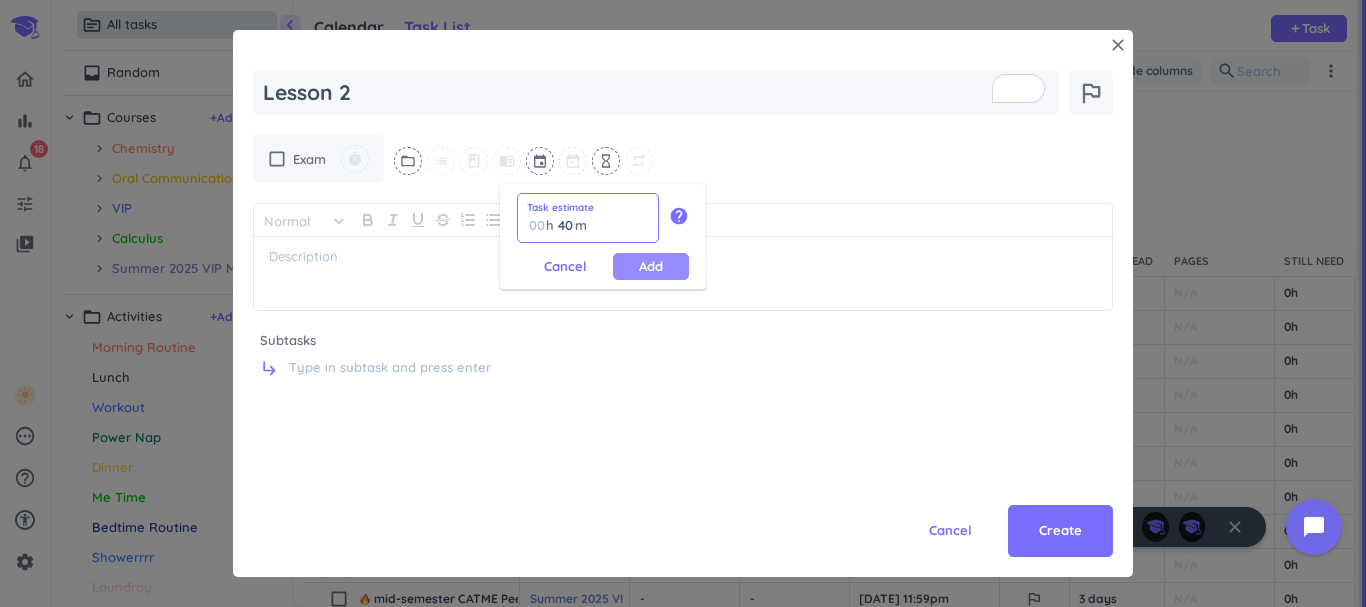 type on "40" 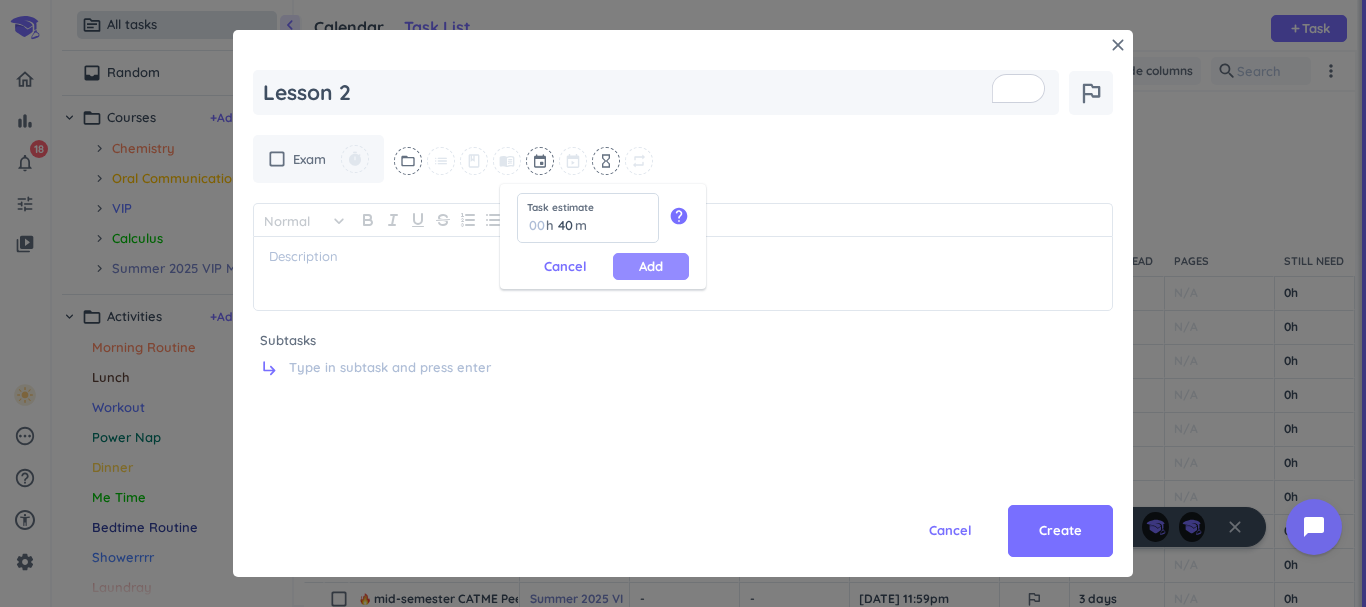 click on "Add" at bounding box center (651, 266) 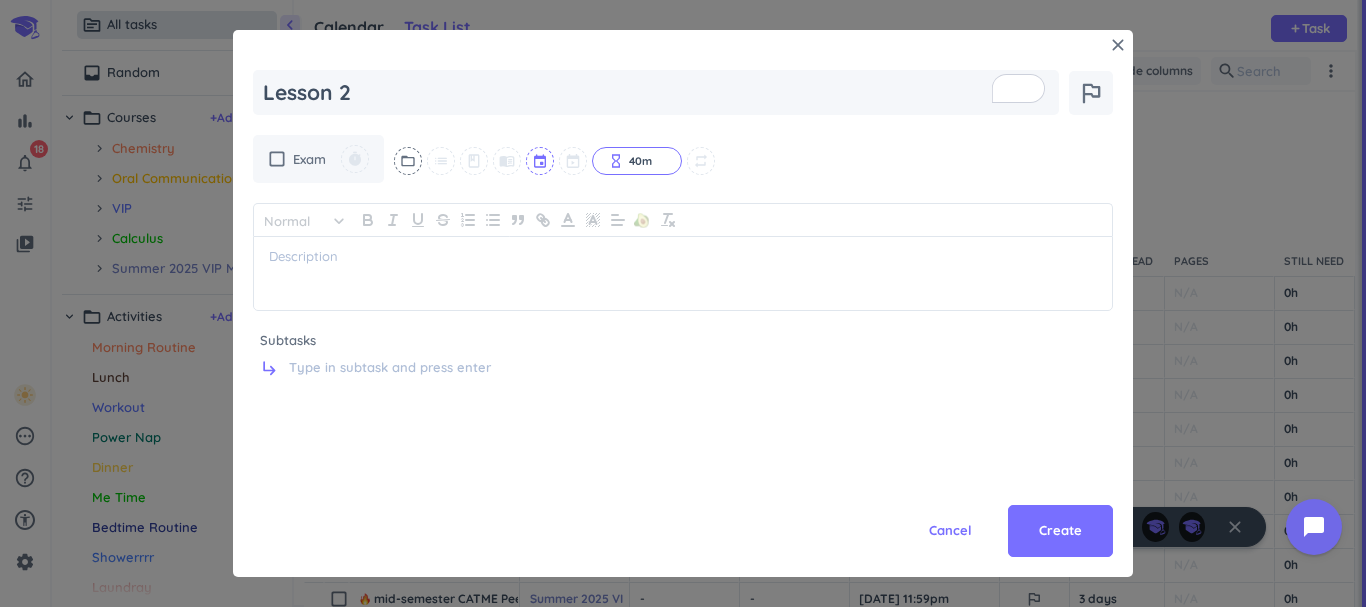 click at bounding box center [541, 161] 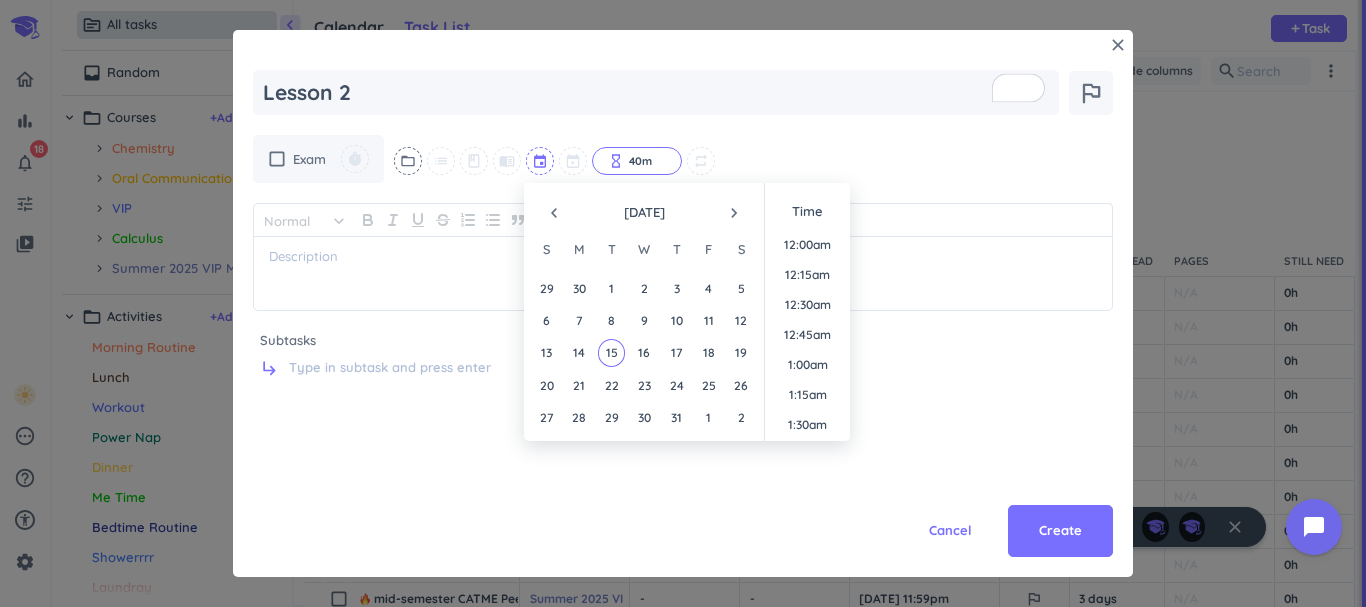 scroll, scrollTop: 1769, scrollLeft: 0, axis: vertical 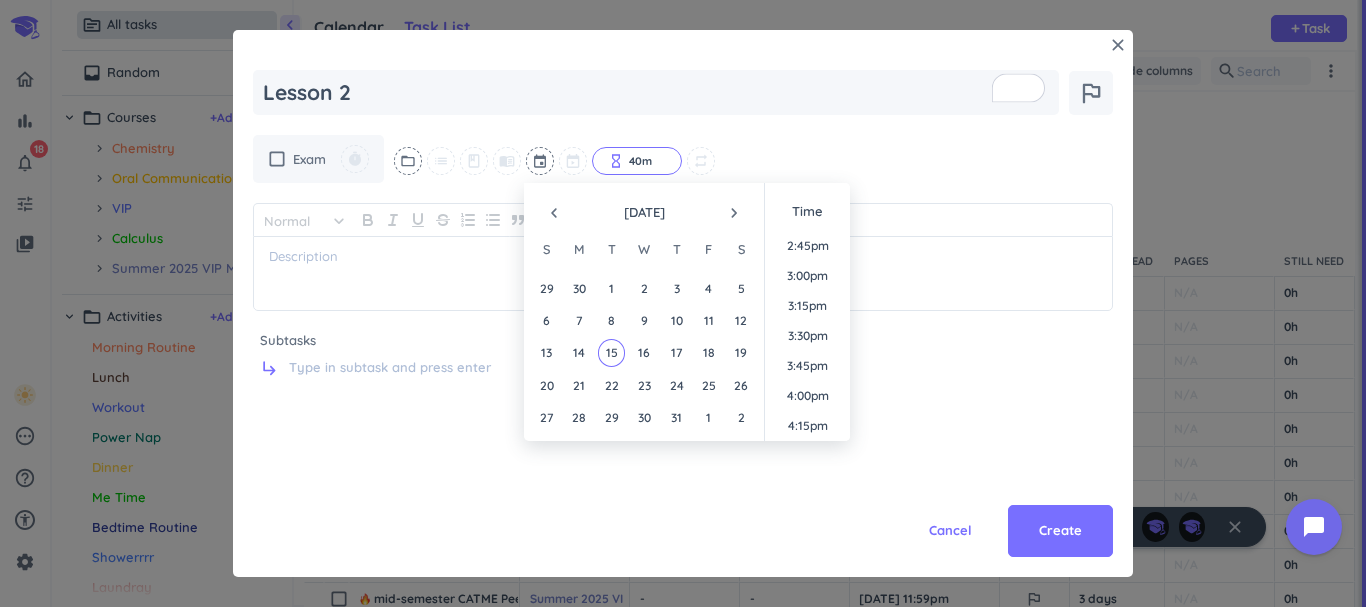 click on "13 14 15 16 17 18 19" at bounding box center [643, 353] 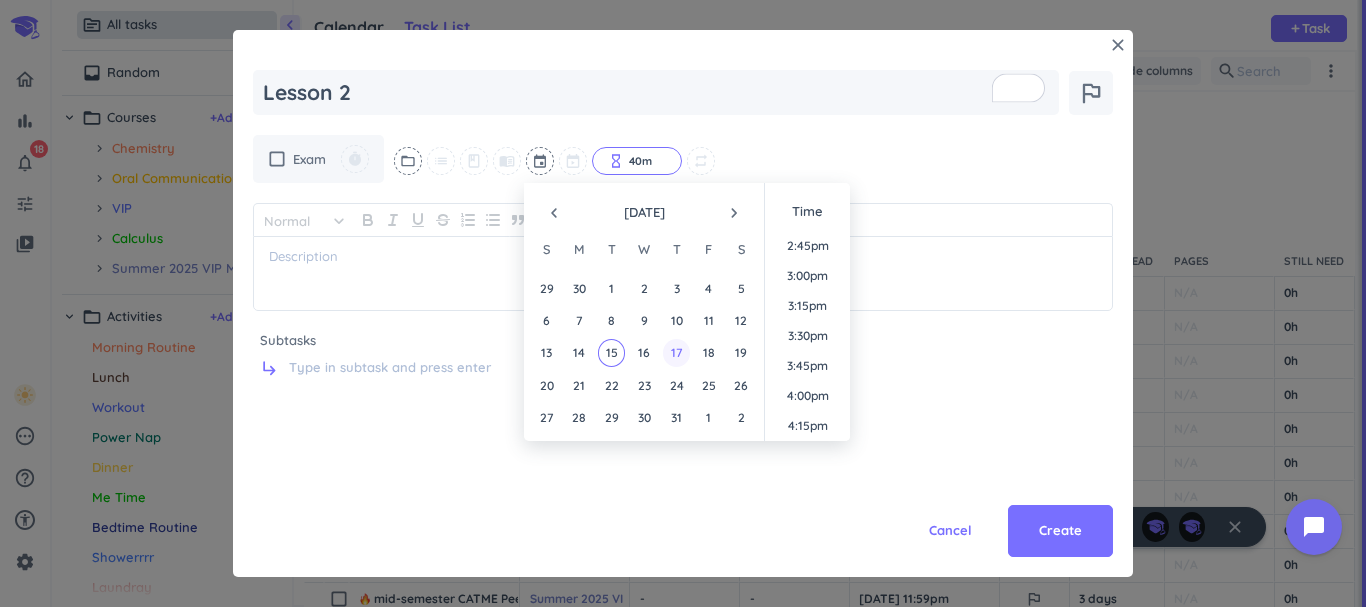click on "17" at bounding box center [676, 352] 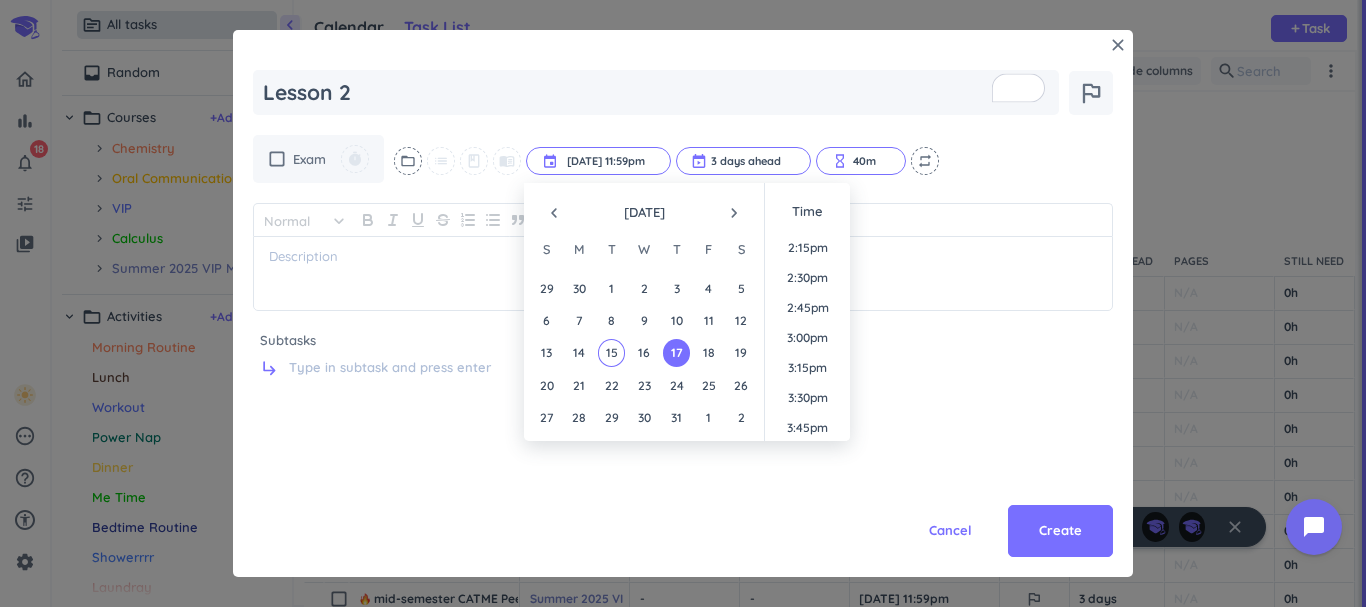scroll, scrollTop: 1683, scrollLeft: 0, axis: vertical 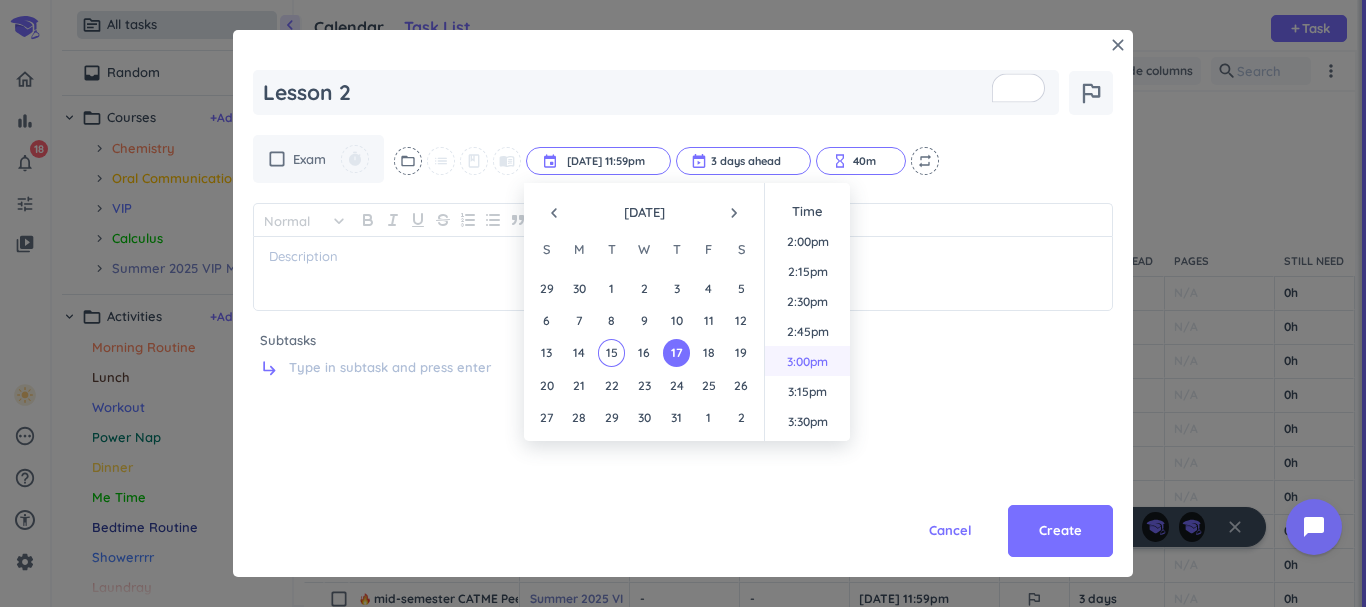 click on "3:00pm" at bounding box center (807, 361) 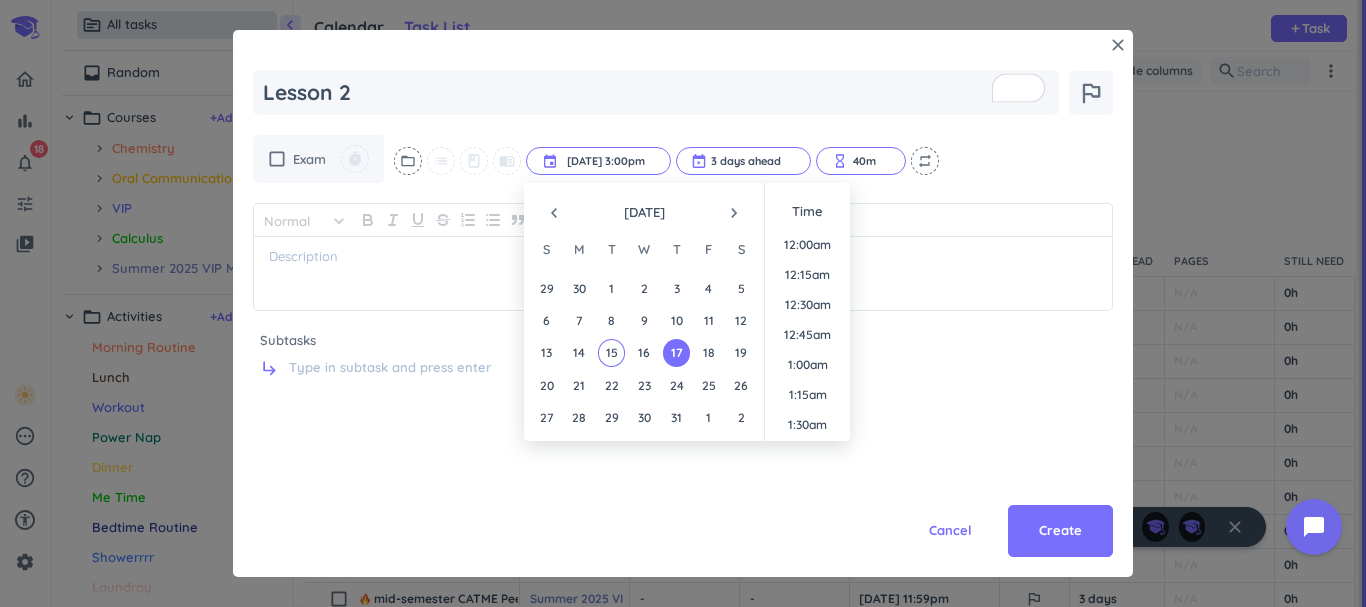 scroll, scrollTop: 1709, scrollLeft: 0, axis: vertical 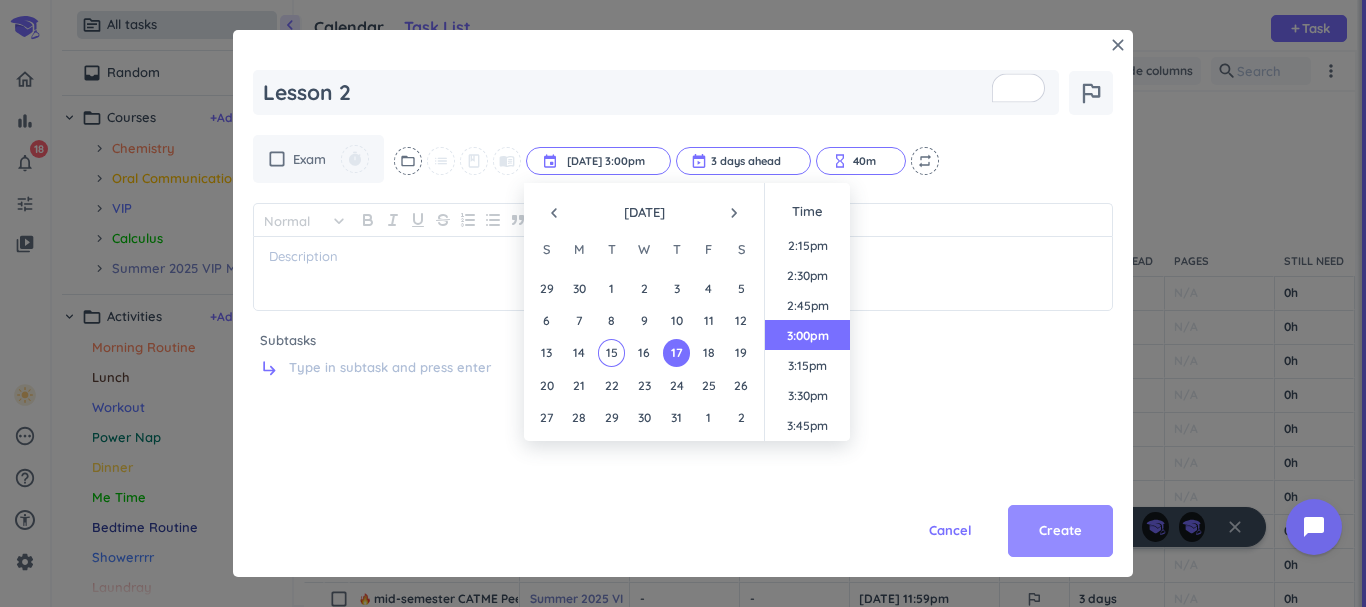 click on "Create" at bounding box center [1060, 531] 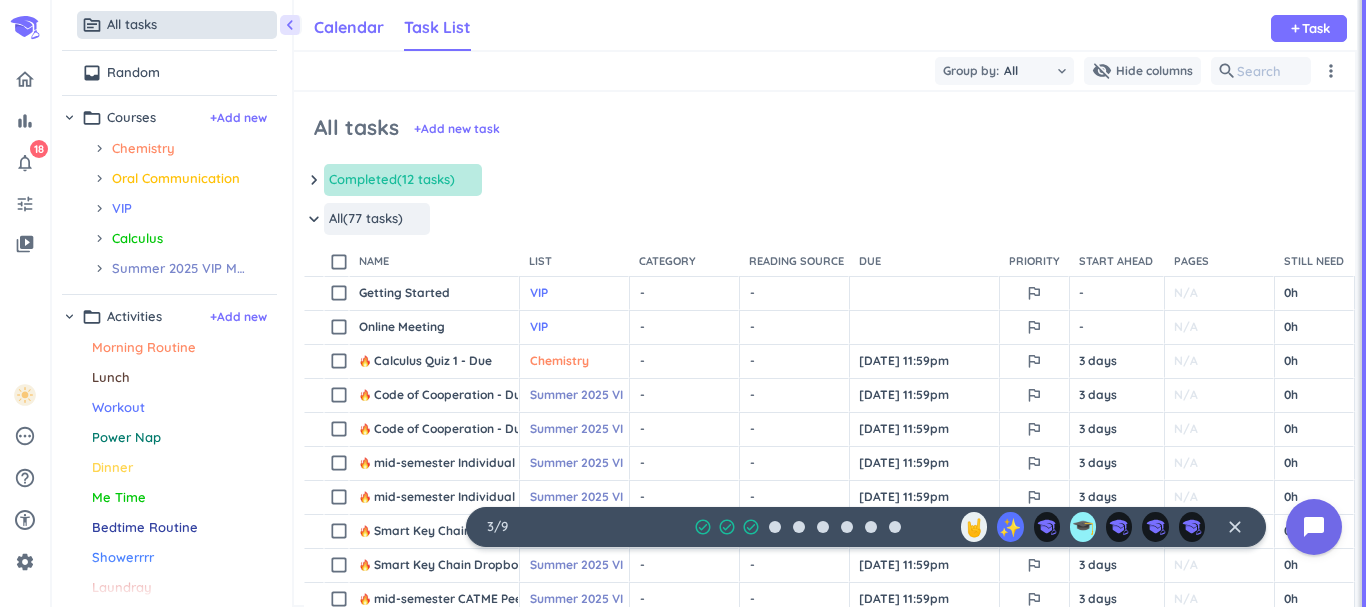 click on "Calendar" at bounding box center (349, 27) 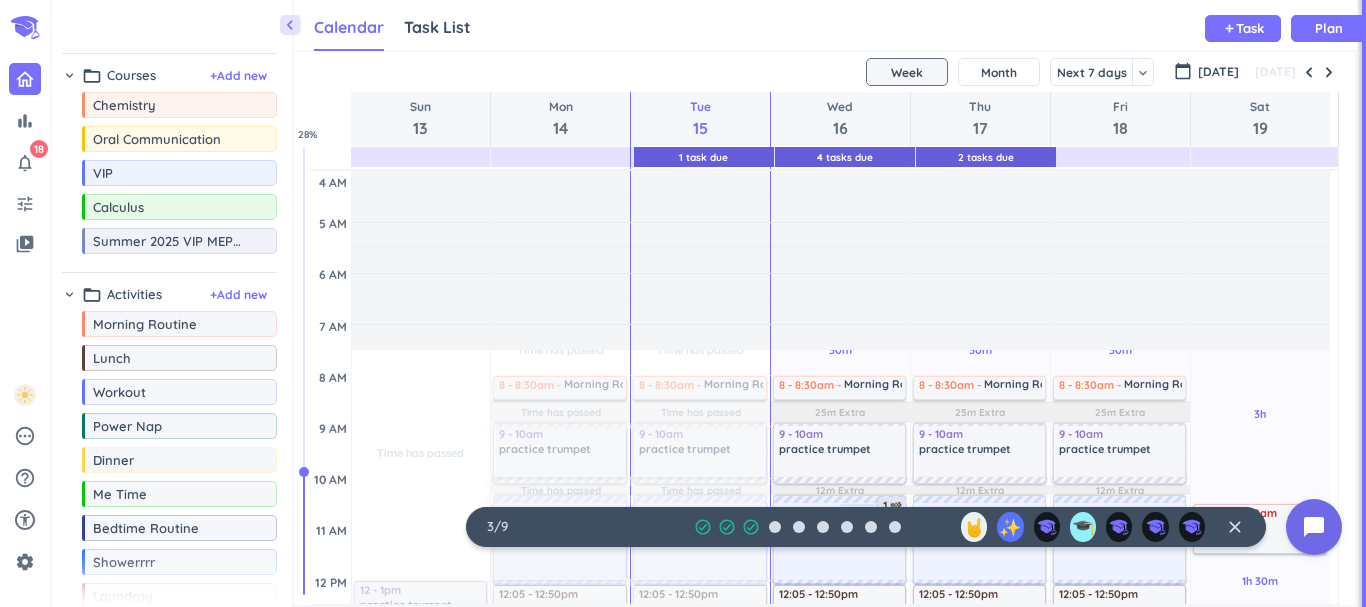 click on "Plan" at bounding box center (1329, 28) 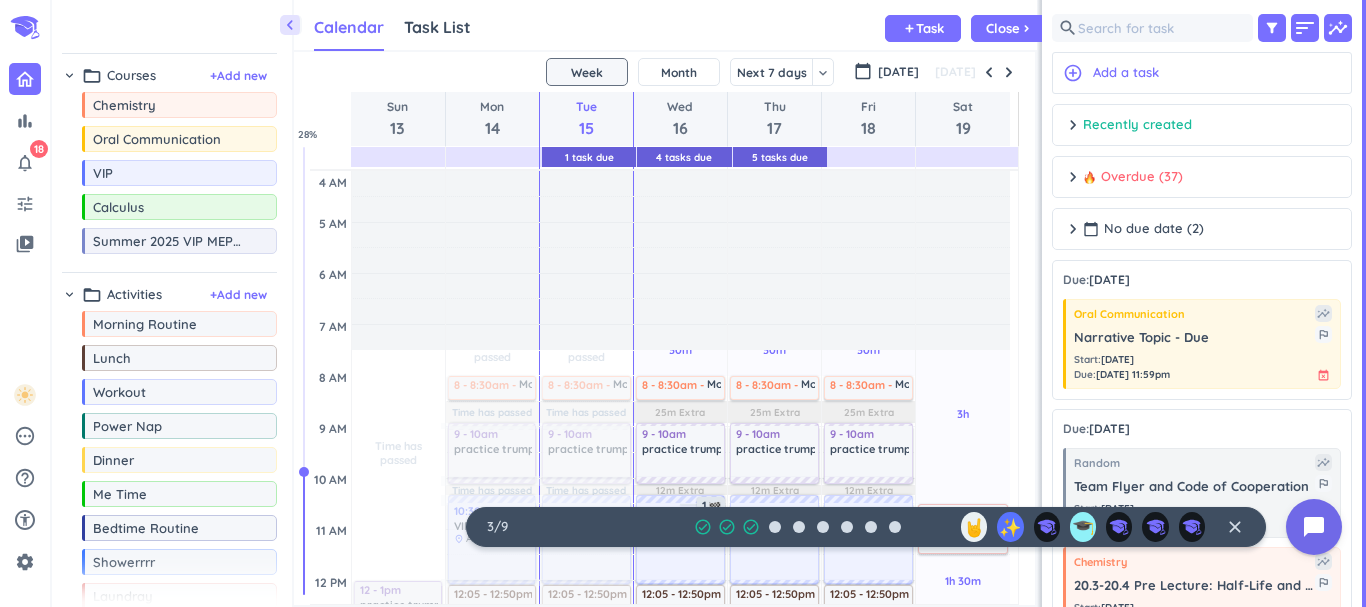 scroll, scrollTop: 42, scrollLeft: 735, axis: both 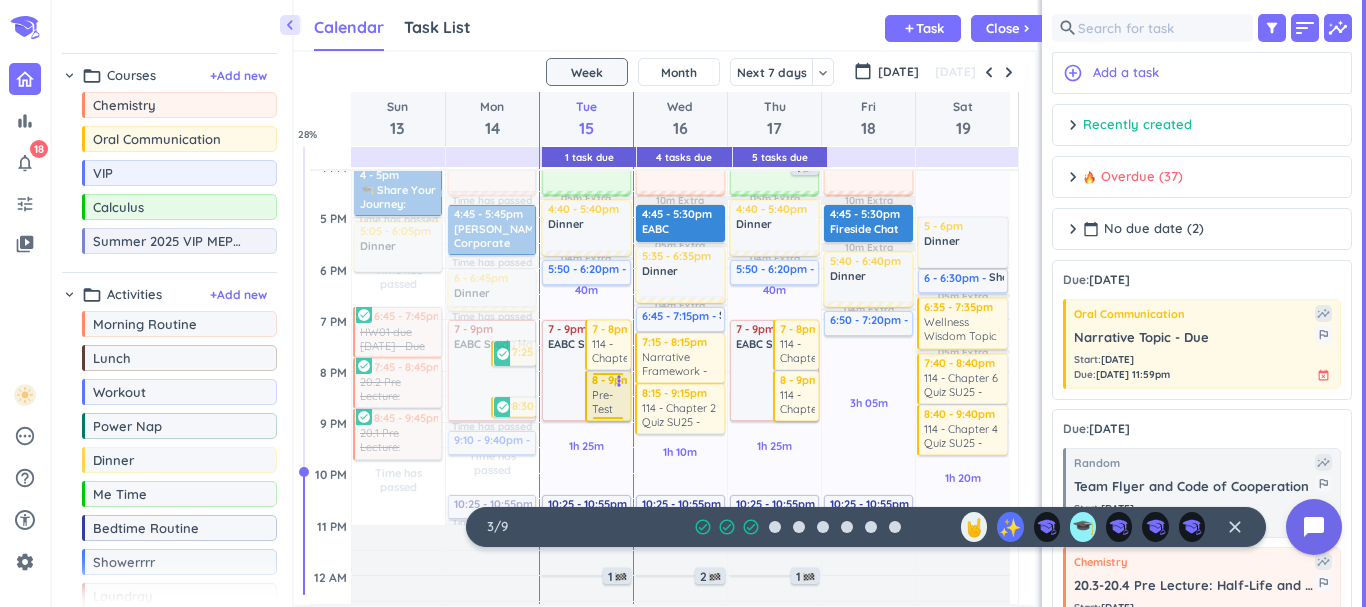 click on "Pre-Test Survey - Due" at bounding box center (609, 402) 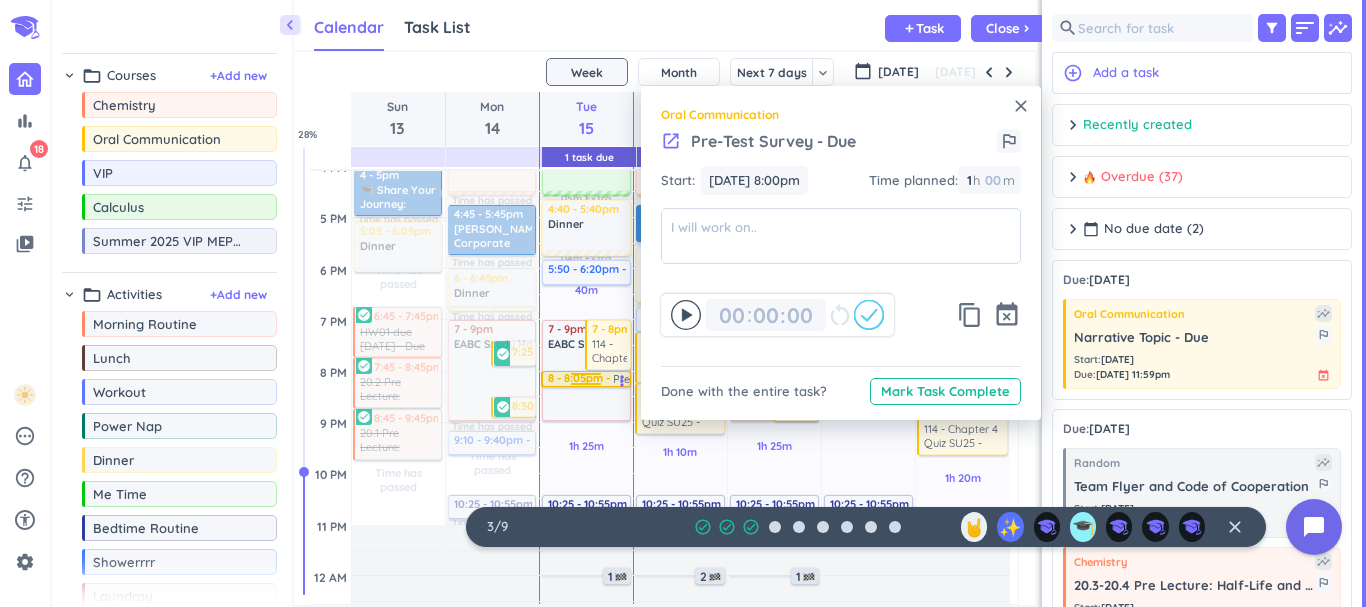 drag, startPoint x: 606, startPoint y: 420, endPoint x: 609, endPoint y: 373, distance: 47.095646 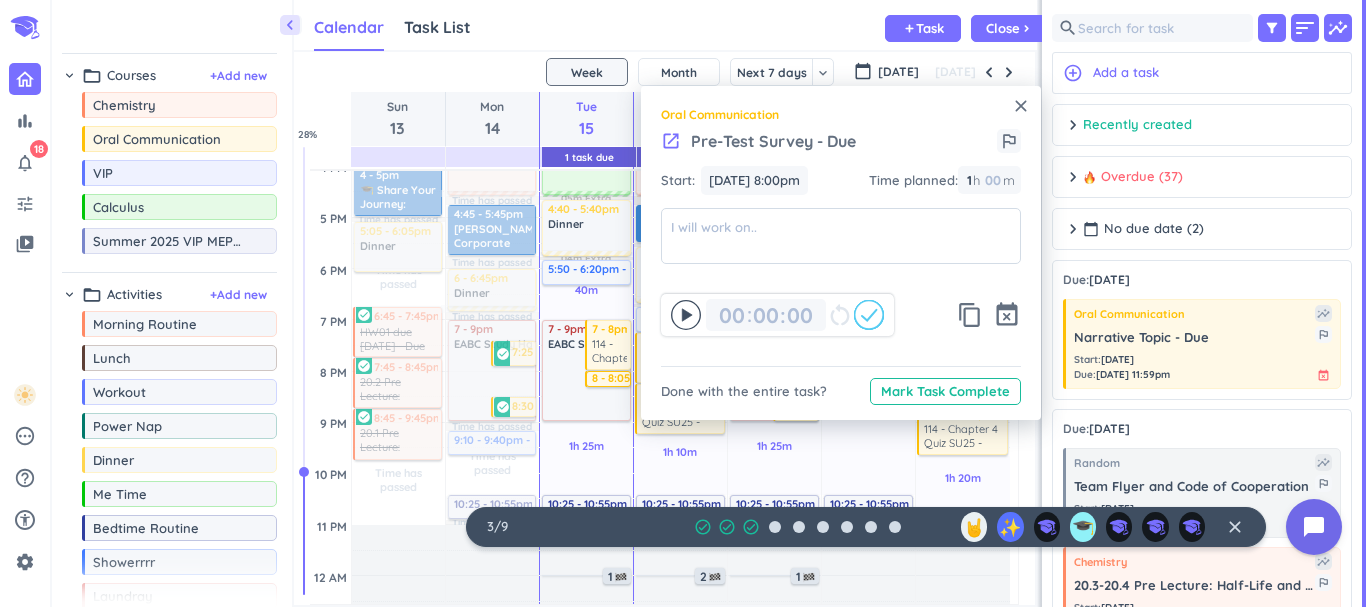 type 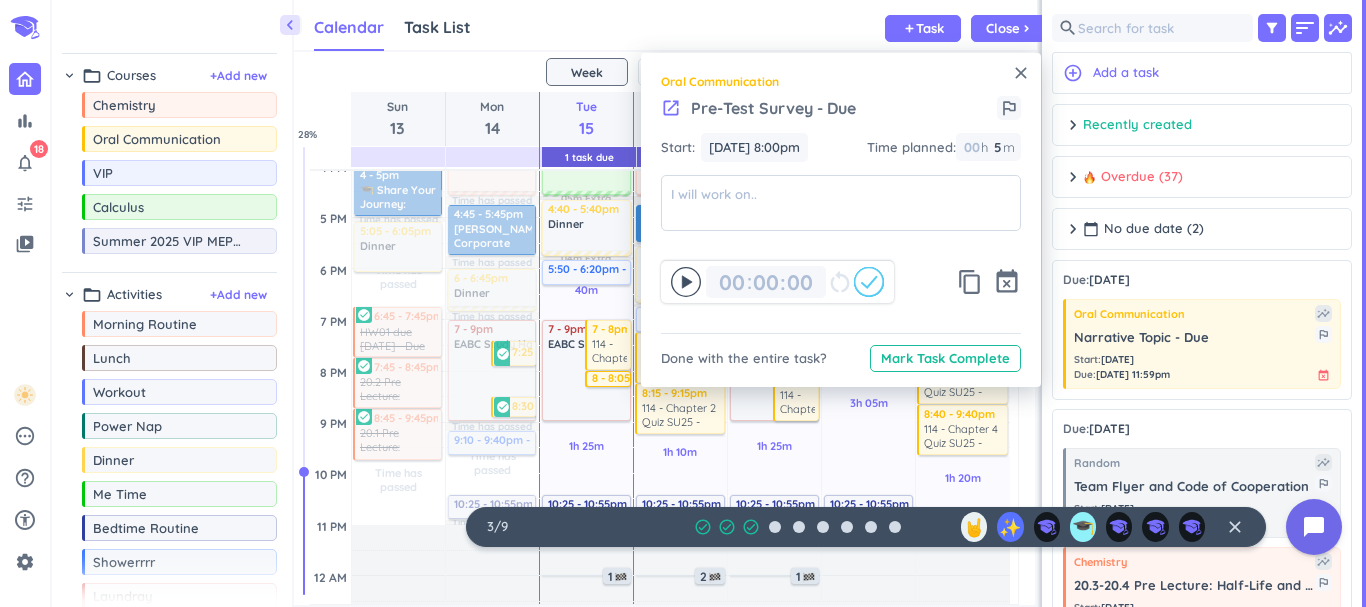 click on "close" at bounding box center [1021, 73] 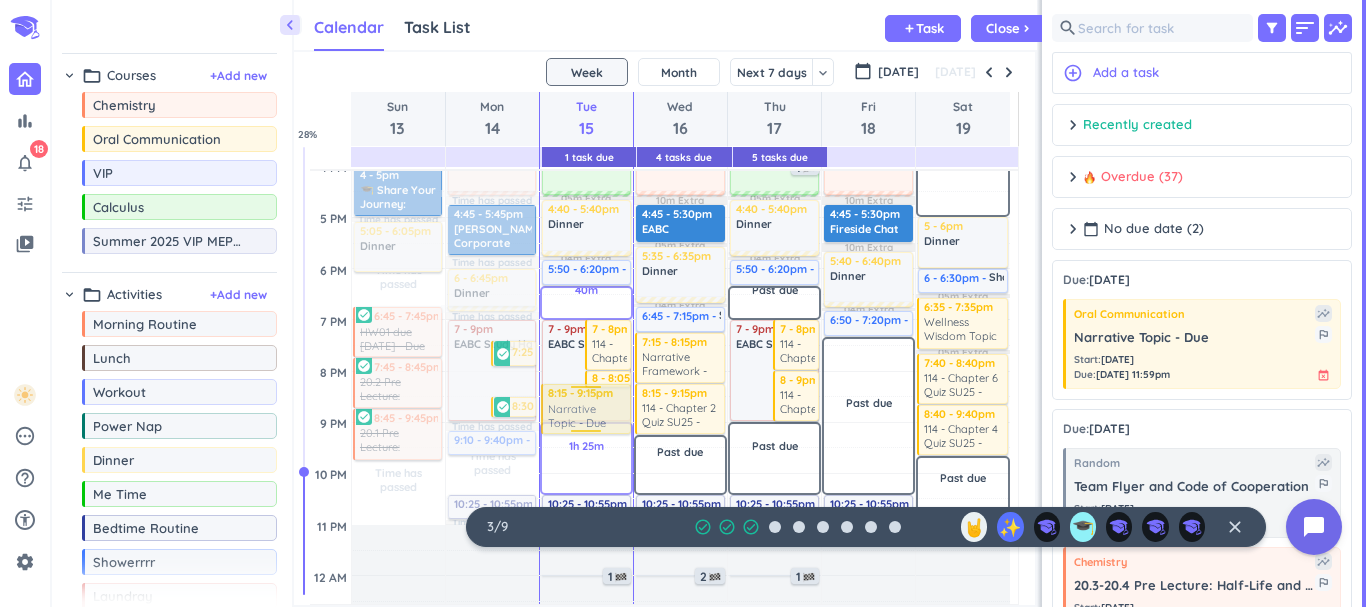 drag, startPoint x: 1143, startPoint y: 355, endPoint x: 604, endPoint y: 386, distance: 539.89075 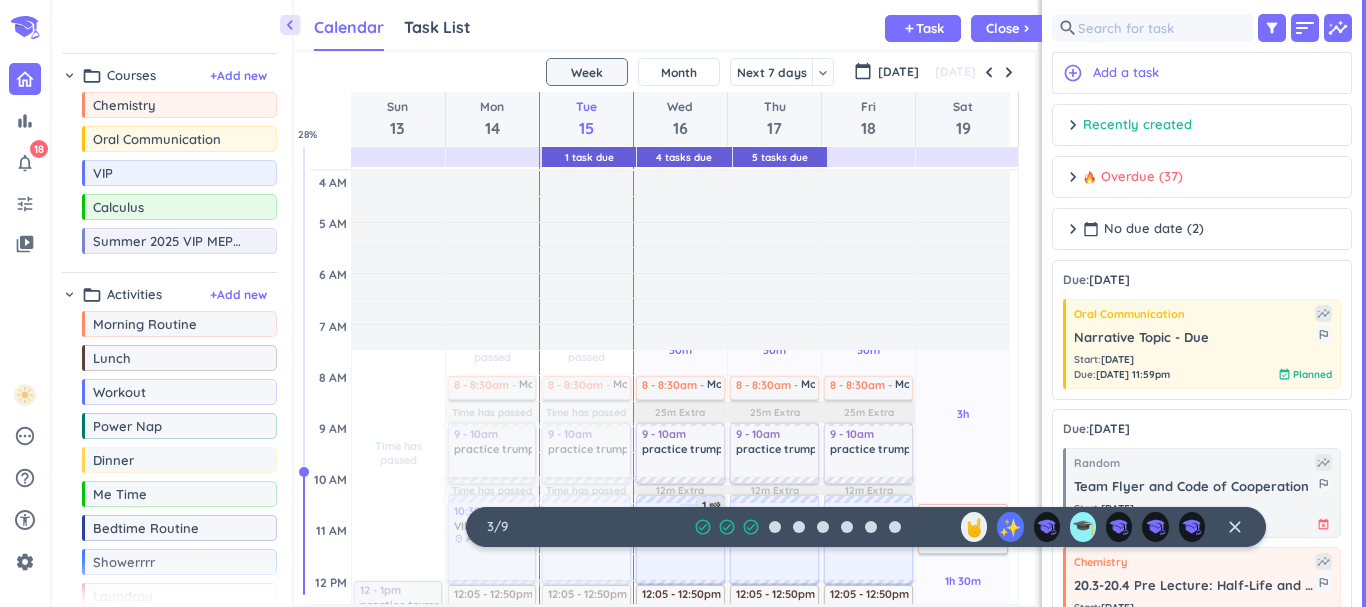scroll, scrollTop: 0, scrollLeft: 0, axis: both 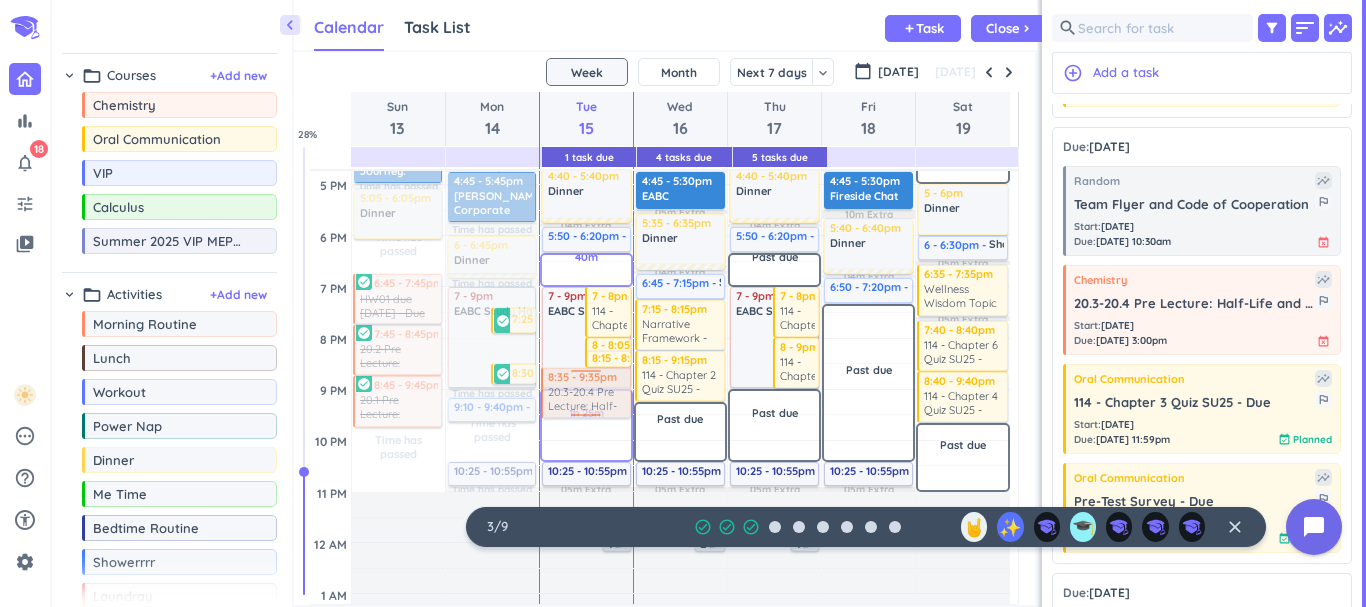 drag, startPoint x: 1126, startPoint y: 325, endPoint x: 599, endPoint y: 370, distance: 528.9178 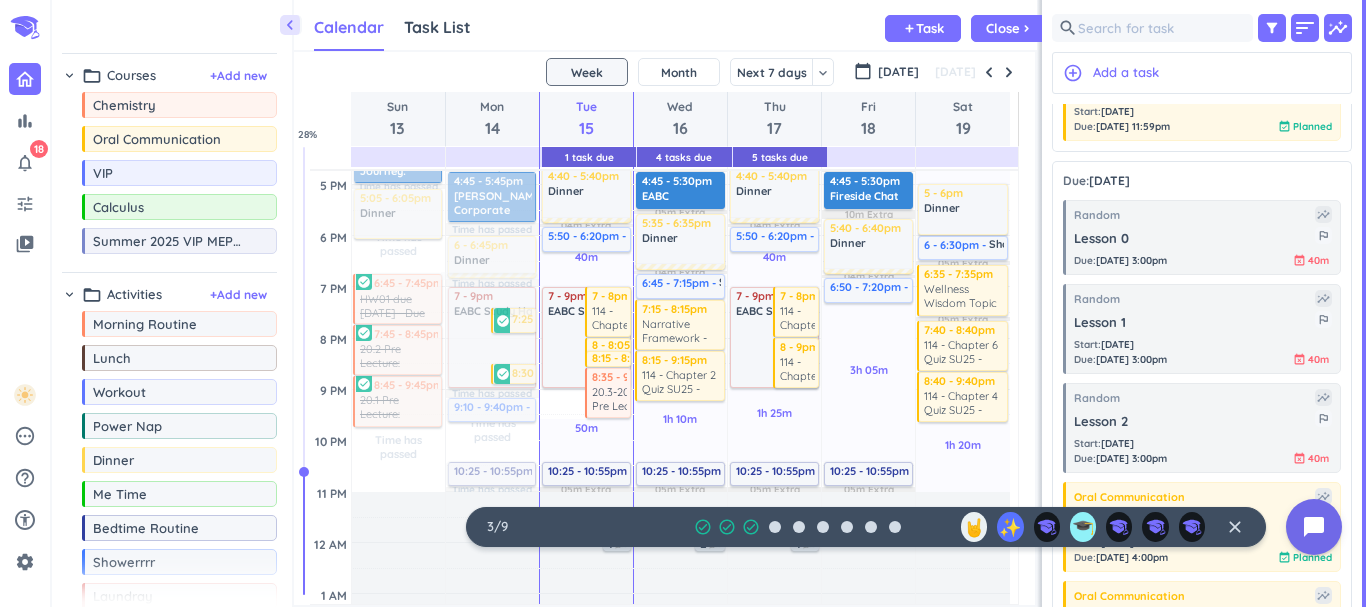 scroll, scrollTop: 712, scrollLeft: 0, axis: vertical 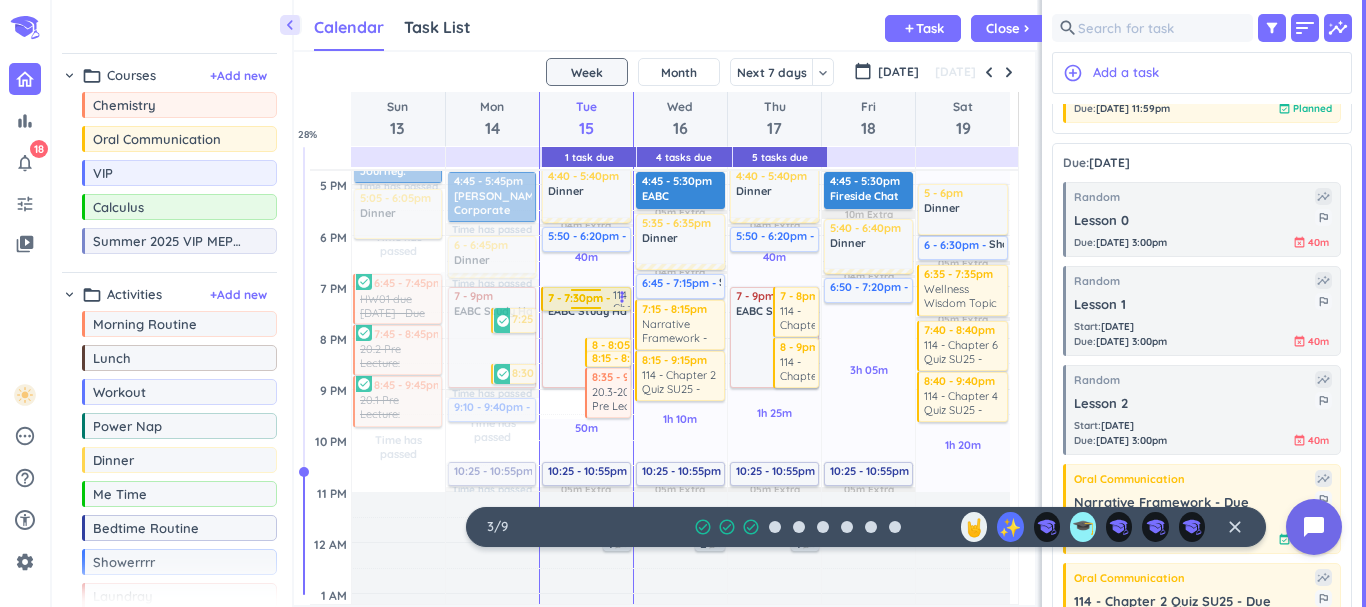 drag, startPoint x: 605, startPoint y: 335, endPoint x: 608, endPoint y: 309, distance: 26.172504 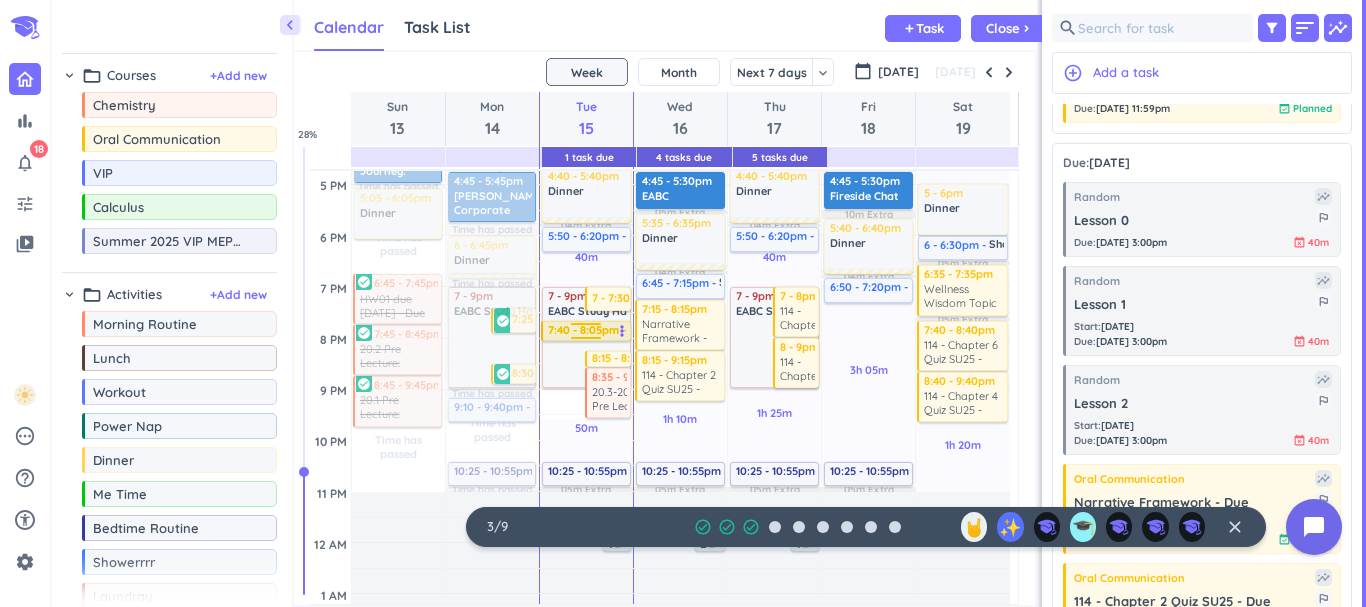 click on "Time has passed Past due Plan 40m Past due Plan 50m Past due Plan Time has passed Time has passed Time has passed Time has passed 05m Extra 04m Extra 05m Extra Adjust Awake Time Adjust Awake Time 1 - 2:30pm Oral Communication delete_outline place BRNG B238 1:50 - 2:20pm Narrative Topic - Due more_vert check_circle   7 - 9pm EABC Study Hall delete_outline 7 - 7:30pm 114 - Chapter 3 Quiz SU25 - Due more_vert 8 - 8:05pm Pre-Test Survey - Due more_vert 8:15 - 8:30pm Narrative Topic - Due more_vert 8:35 - 9:35pm Chemistry 20.3-20.4 Pre Lecture: Half-Life and Radiometric Dating - Due more_vert 8 - 8:30am Morning Routine delete_outline 9 - 10am practice trumpet delete_outline 10:30am - 12pm VIP delete_outline place ARMS B071 12:05 - 12:50pm Lunch delete_outline 3 - 4:30pm Calculus delete_outline place ARMS 1109 4:40 - 5:40pm Dinner delete_outline 5:50 - 6:20pm Showerrrr delete_outline 10:25 - 10:55pm Bedtime Routine delete_outline 1  7:40 - 8:05pm Pre-Test Survey - Due more_vert" at bounding box center (586, 133) 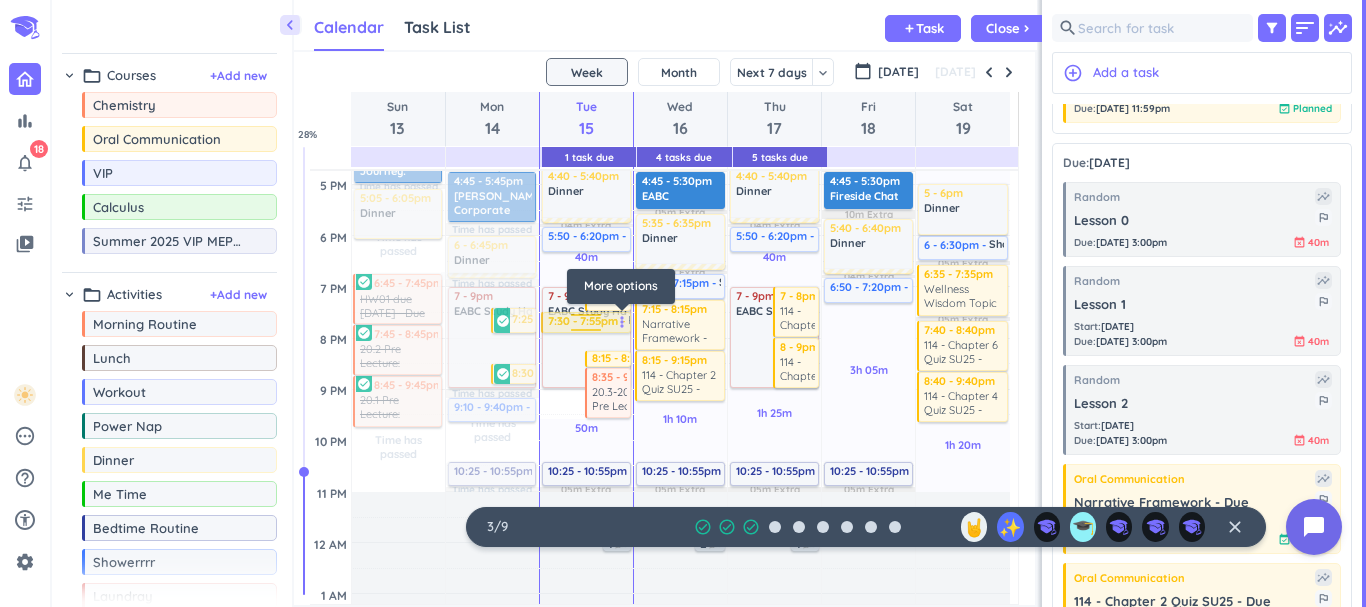 click on "Time has passed Past due Plan 40m Past due Plan 50m Past due Plan Time has passed Time has passed Time has passed Time has passed 05m Extra 04m Extra 05m Extra Adjust Awake Time Adjust Awake Time 1 - 2:30pm Oral Communication delete_outline place BRNG B238 1:50 - 2:20pm Narrative Topic - Due more_vert check_circle   7 - 9pm EABC Study Hall delete_outline 7 - 7:30pm 114 - Chapter 3 Quiz SU25 - Due more_vert 7:40 - 8:05pm Pre-Test Survey - Due more_vert 8:15 - 8:30pm Narrative Topic - Due more_vert 8:35 - 9:35pm Chemistry 20.3-20.4 Pre Lecture: Half-Life and Radiometric Dating - Due more_vert 8 - 8:30am Morning Routine delete_outline 9 - 10am practice trumpet delete_outline 10:30am - 12pm VIP delete_outline place ARMS B071 12:05 - 12:50pm Lunch delete_outline 3 - 4:30pm Calculus delete_outline place ARMS 1109 4:40 - 5:40pm Dinner delete_outline 5:50 - 6:20pm Showerrrr delete_outline 10:25 - 10:55pm Bedtime Routine delete_outline 1  7:30 - 7:55pm Pre-Test Survey - Due more_vert" at bounding box center [586, 133] 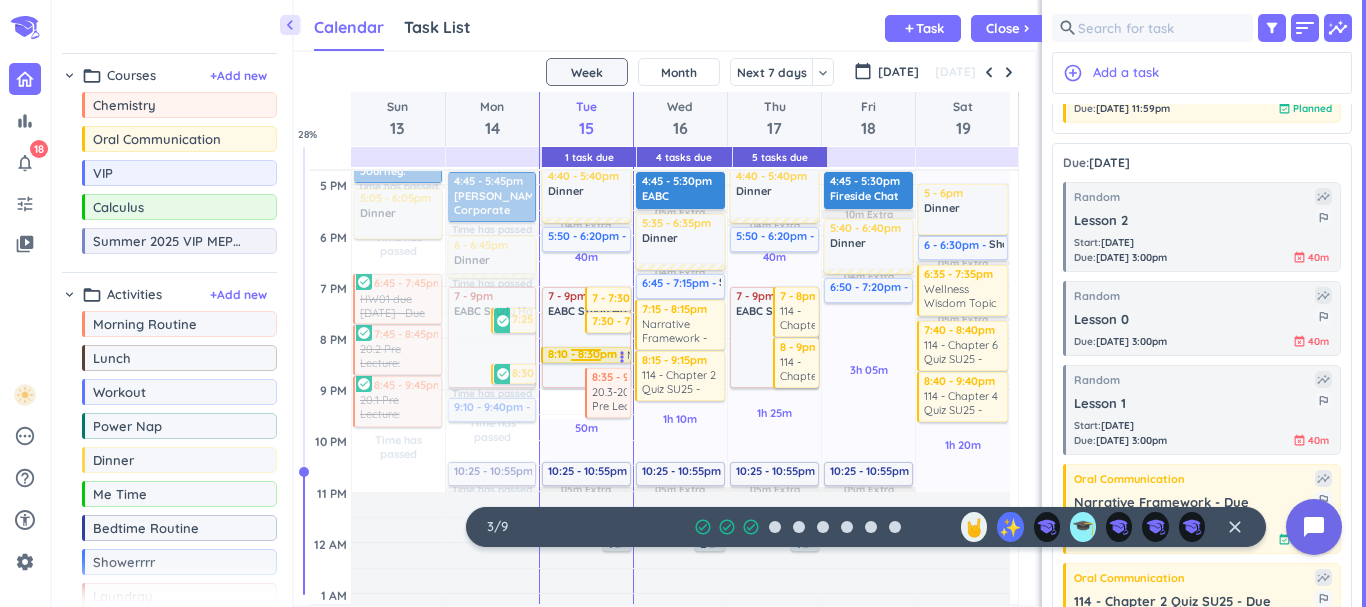 click on "Time has passed Past due Plan 40m Past due Plan 50m Past due Plan Time has passed Time has passed Time has passed Time has passed 05m Extra 04m Extra 05m Extra Adjust Awake Time Adjust Awake Time 1 - 2:30pm Oral Communication delete_outline place BRNG B238 1:50 - 2:20pm Narrative Topic - Due more_vert check_circle   7 - 9pm EABC Study Hall delete_outline 7 - 7:30pm 114 - Chapter 3 Quiz SU25 - Due more_vert 7:30 - 7:55pm Pre-Test Survey - Due more_vert 8:15 - 8:30pm Narrative Topic - Due more_vert 8:35 - 9:35pm Chemistry 20.3-20.4 Pre Lecture: Half-Life and Radiometric Dating - Due more_vert 8 - 8:30am Morning Routine delete_outline 9 - 10am practice trumpet delete_outline 10:30am - 12pm VIP delete_outline place ARMS B071 12:05 - 12:50pm Lunch delete_outline 3 - 4:30pm Calculus delete_outline place ARMS 1109 4:40 - 5:40pm Dinner delete_outline 5:50 - 6:20pm Showerrrr delete_outline 10:25 - 10:55pm Bedtime Routine delete_outline 1  8:10 - 8:30pm Narrative Topic - Due more_vert" at bounding box center [586, 133] 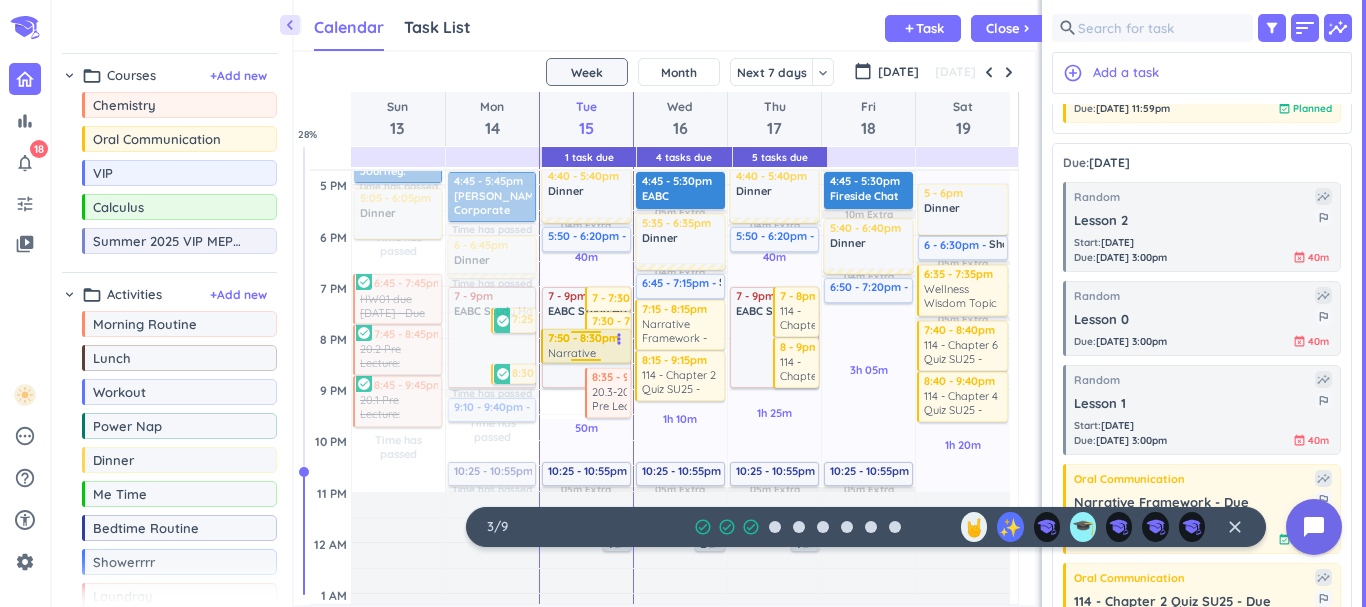 click on "Time has passed Past due Plan 40m Past due Plan 50m Past due Plan Time has passed Time has passed Time has passed Time has passed 05m Extra 04m Extra 05m Extra Adjust Awake Time Adjust Awake Time 1 - 2:30pm Oral Communication delete_outline place BRNG B238 1:50 - 2:20pm Narrative Topic - Due more_vert check_circle   7 - 9pm EABC Study Hall delete_outline 7 - 7:30pm 114 - Chapter 3 Quiz SU25 - Due more_vert 7:30 - 7:55pm Pre-Test Survey - Due more_vert 8:10 - 8:30pm Narrative Topic - Due more_vert 8:35 - 9:35pm Chemistry 20.3-20.4 Pre Lecture: Half-Life and Radiometric Dating - Due more_vert 8 - 8:30am Morning Routine delete_outline 9 - 10am practice trumpet delete_outline 10:30am - 12pm VIP delete_outline place ARMS B071 12:05 - 12:50pm Lunch delete_outline 3 - 4:30pm Calculus delete_outline place ARMS 1109 4:40 - 5:40pm Dinner delete_outline 5:50 - 6:20pm Showerrrr delete_outline 10:25 - 10:55pm Bedtime Routine delete_outline 1  7:50 - 8:30pm Narrative Topic - Due more_vert" at bounding box center (586, 133) 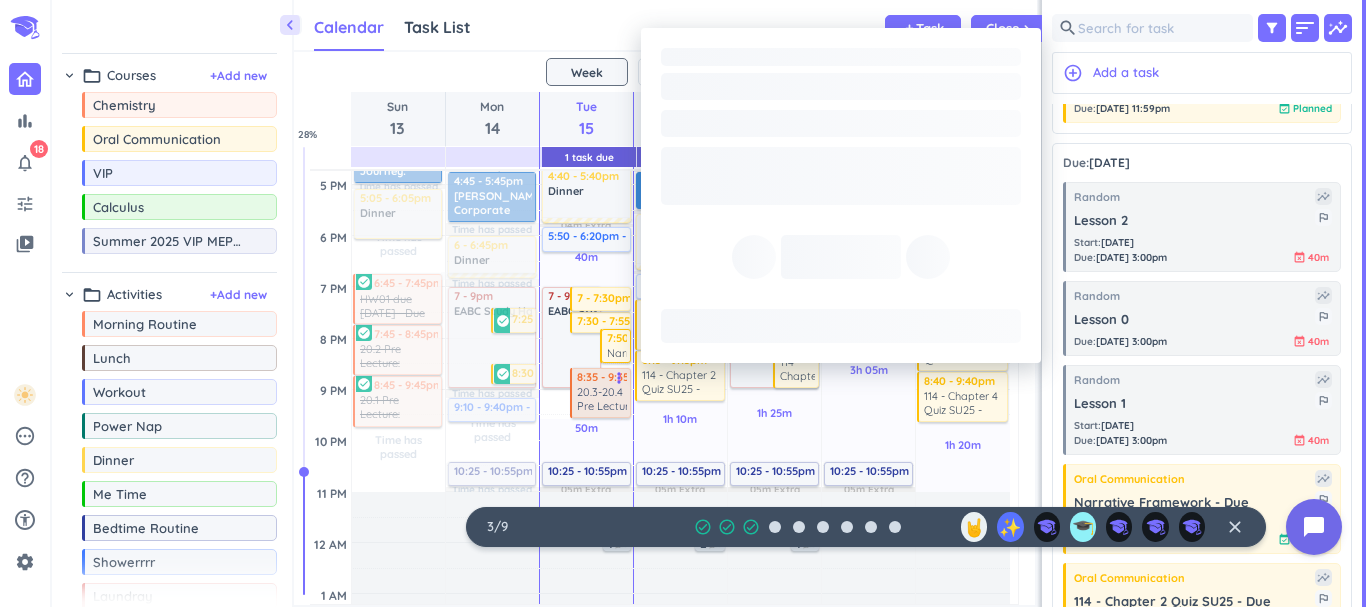 click on "Time has passed Past due Plan 40m Past due Plan 50m Past due Plan Time has passed Time has passed Time has passed Time has passed 05m Extra 04m Extra 05m Extra Adjust Awake Time Adjust Awake Time 7 - 9pm EABC Study Hall delete_outline 7:30 - 7:55pm Pre-Test Survey - Due more_vert 7:50 - 8:30pm Narrative Topic - Due more_vert 7 - 7:30pm 114 - Chapter 3 Quiz SU25 - Due more_vert 8:35 - 9:35pm Chemistry 20.3-20.4 Pre Lecture: Half-Life and Radiometric Dating - Due more_vert 1 - 2:30pm Oral Communication delete_outline place BRNG B238 1:50 - 2:20pm Narrative Topic - Due more_vert check_circle   8 - 8:30am Morning Routine delete_outline 9 - 10am practice trumpet delete_outline 10:30am - 12pm VIP delete_outline place ARMS B071 12:05 - 12:50pm Lunch delete_outline 3 - 4:30pm Calculus delete_outline place ARMS 1109 4:40 - 5:40pm Dinner delete_outline 5:50 - 6:20pm Showerrrr delete_outline 10:25 - 10:55pm Bedtime Routine delete_outline 1" at bounding box center [586, 133] 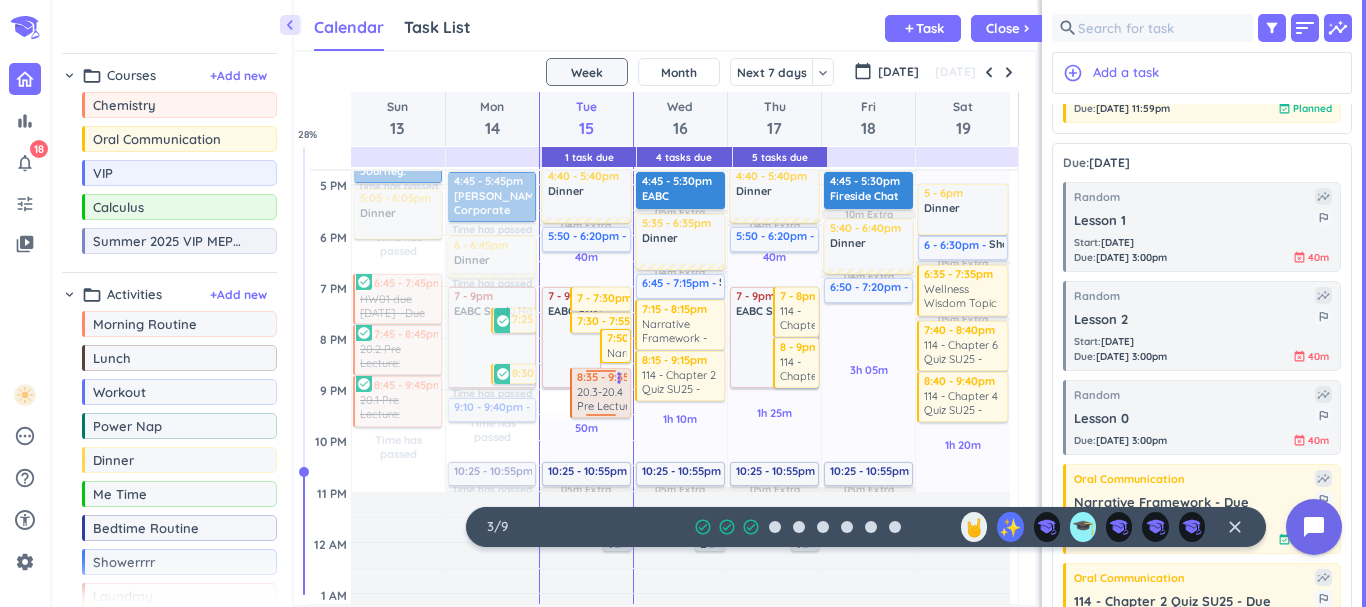 drag, startPoint x: 609, startPoint y: 403, endPoint x: 605, endPoint y: 369, distance: 34.234486 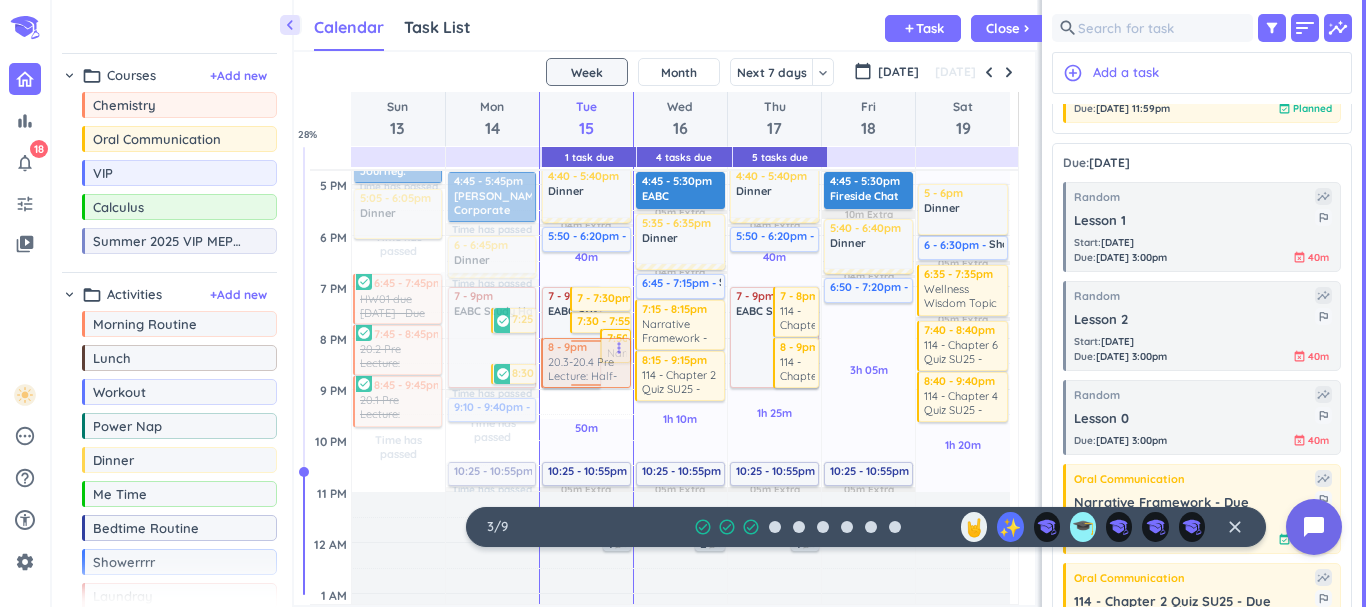 drag, startPoint x: 602, startPoint y: 394, endPoint x: 603, endPoint y: 359, distance: 35.014282 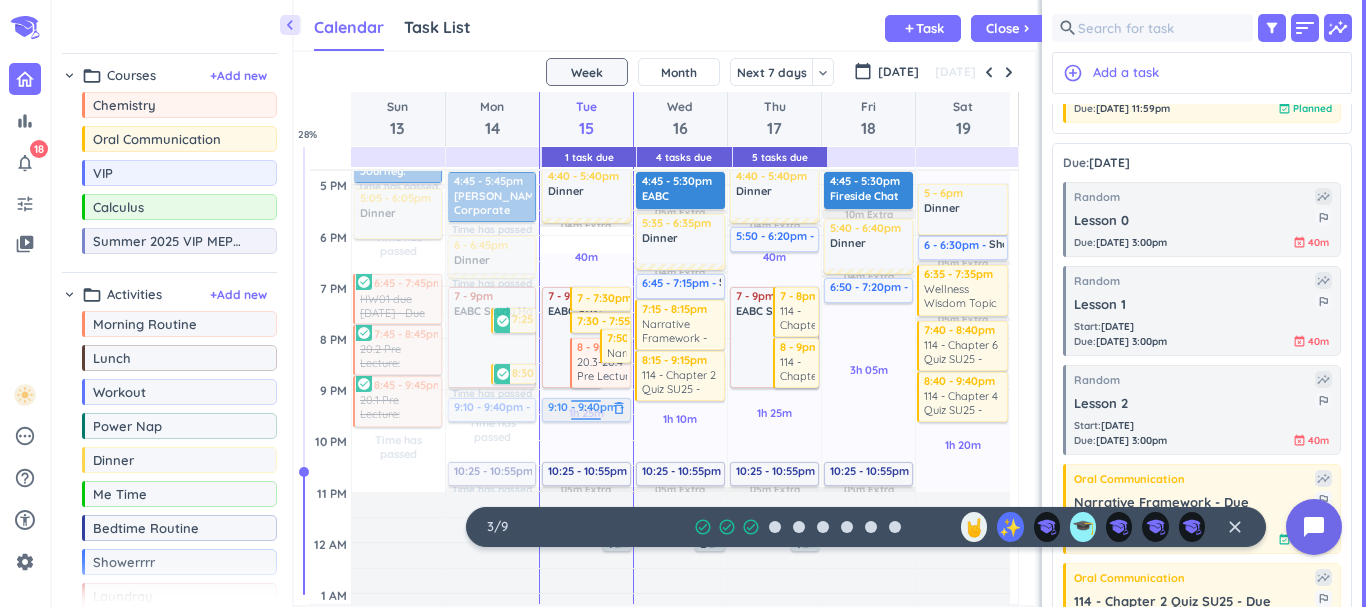 drag, startPoint x: 557, startPoint y: 240, endPoint x: 562, endPoint y: 409, distance: 169.07394 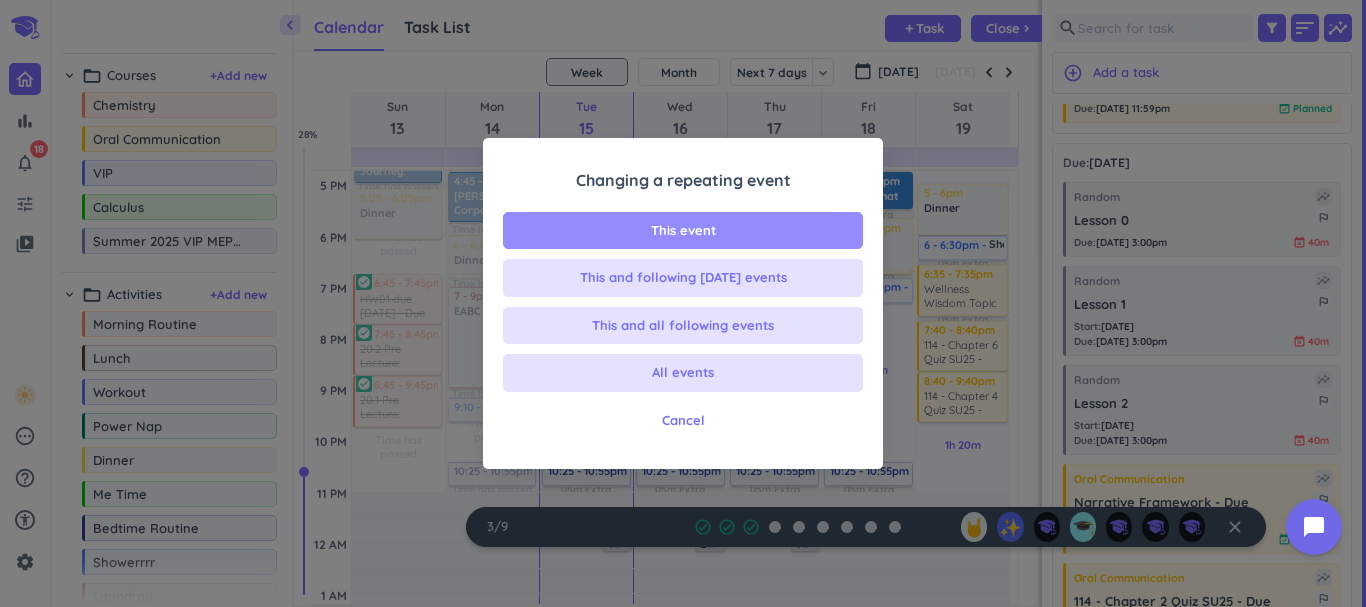 click on "This event" at bounding box center [683, 231] 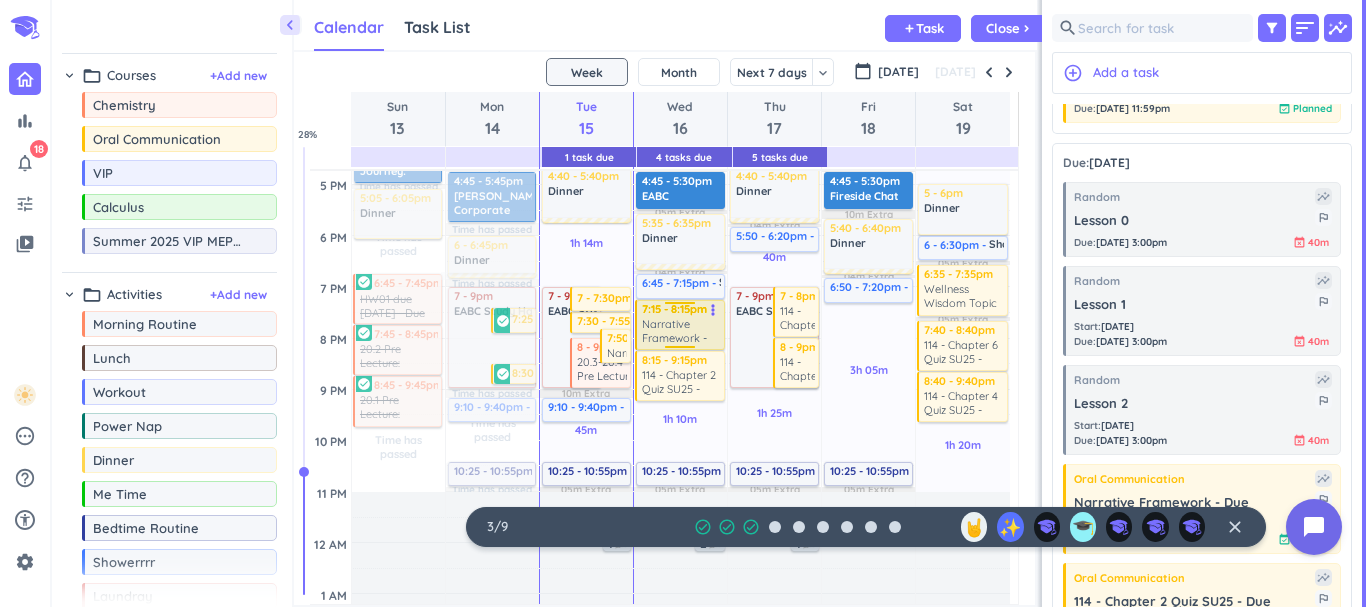 click on "Narrative Framework - Due" at bounding box center [681, 331] 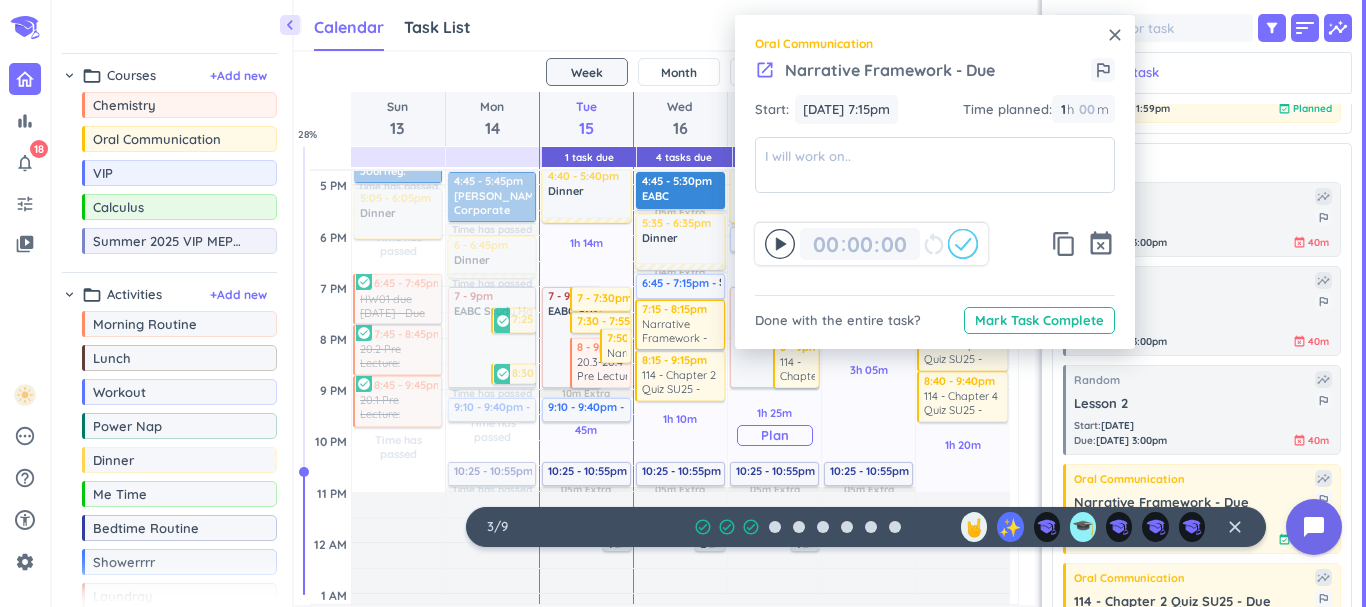 click on "Plan" at bounding box center [775, 435] 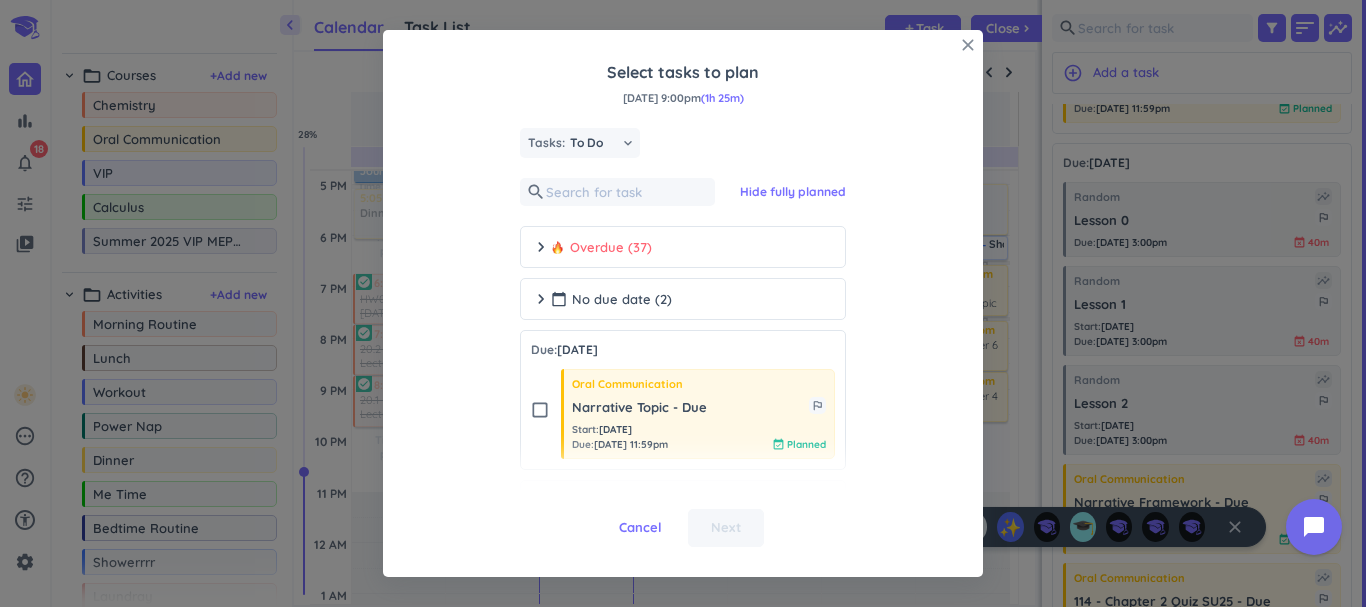 click on "close" at bounding box center (968, 45) 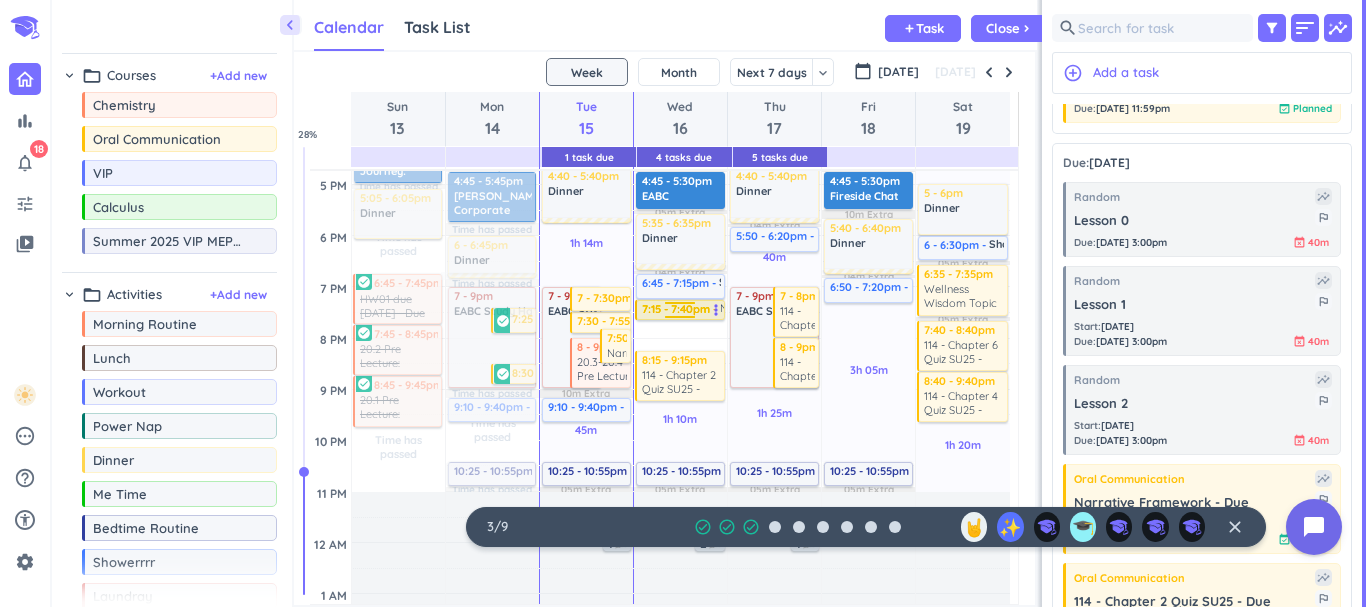 drag, startPoint x: 677, startPoint y: 348, endPoint x: 679, endPoint y: 320, distance: 28.071337 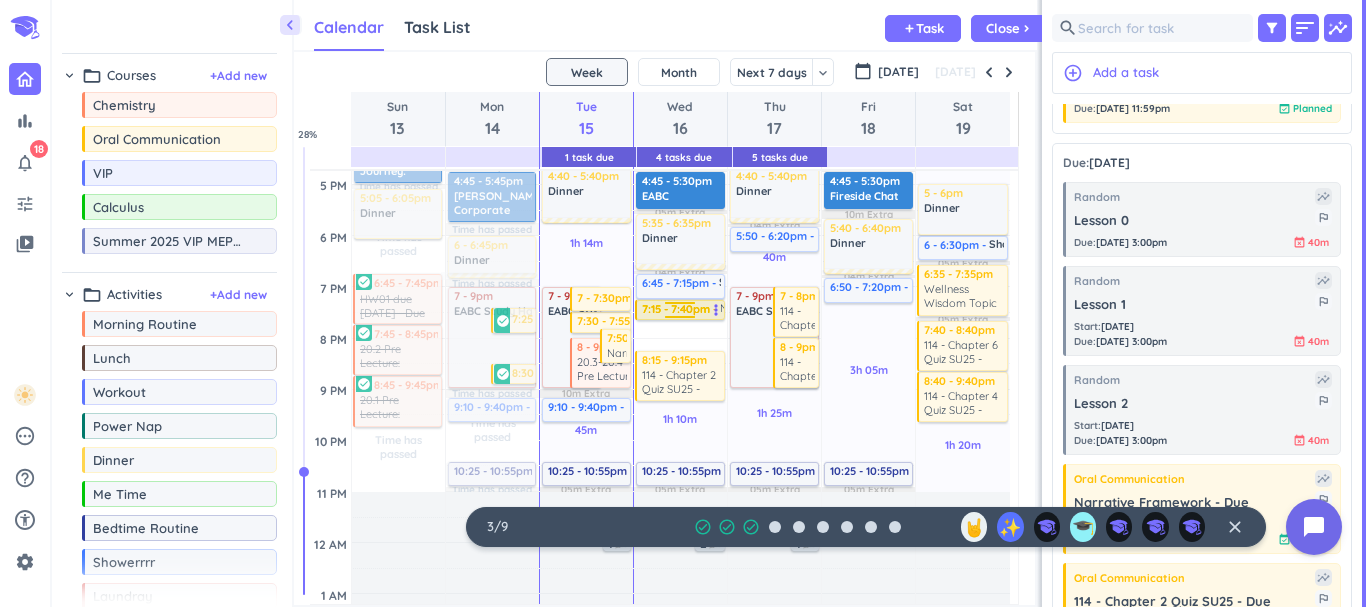 click on "30m Past due Plan 1h 10m Past due Plan 25m Extra 12m Extra 04m Extra 25m Extra 10m Extra 05m Extra 04m Extra 05m Extra Adjust Awake Time Adjust Awake Time 10:30am - 12pm VIP delete_outline place ARMS B071 1  3 - 4:30pm Chemistry delete_outline place WALC 3138 1  8 - 8:30am Morning Routine delete_outline 9 - 10am practice trumpet delete_outline 12:05 - 12:50pm Lunch delete_outline 1 - 2:30pm Oral Communication delete_outline place BRNG B238 4:45 - 5:30pm EABC Professional Development delete_outline 5:35 - 6:35pm Dinner delete_outline 6:45 - 7:15pm Showerrrr delete_outline 7:15 - 8:15pm Oral Communication Narrative Framework - Due more_vert 8:15 - 9:15pm Oral Communication 114 - Chapter 2 Quiz SU25 - Due more_vert 10:25 - 10:55pm Bedtime Routine delete_outline 2  7:15 - 7:40pm Narrative Framework - Due more_vert" at bounding box center (680, 133) 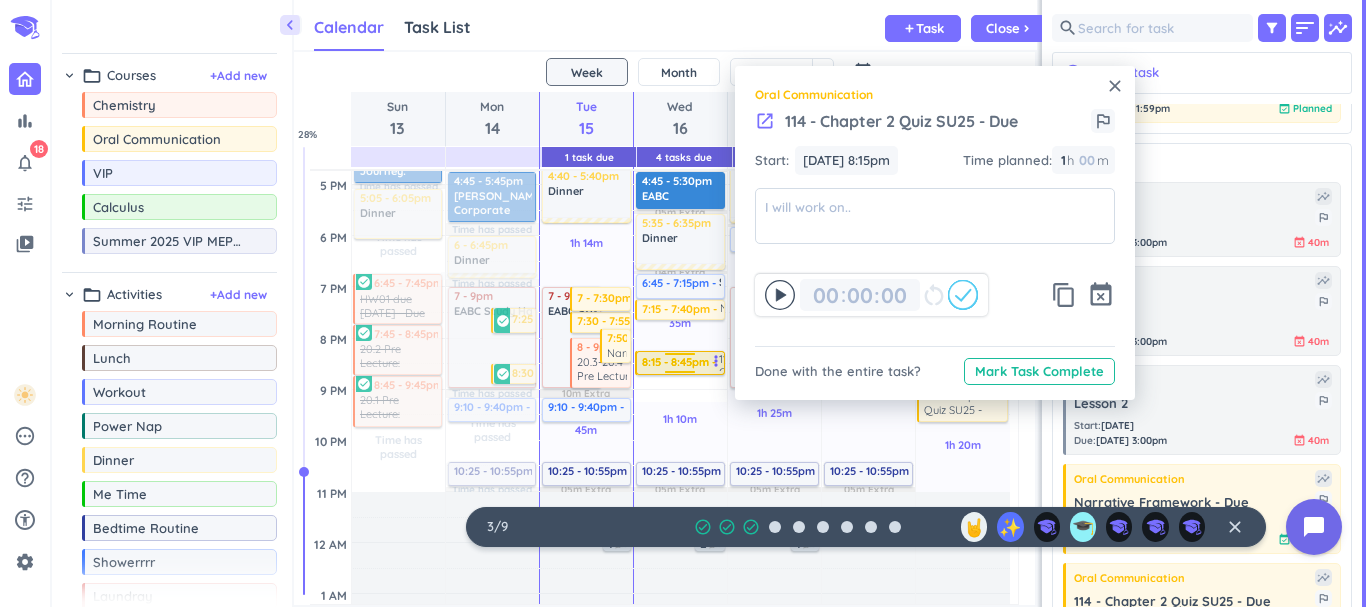 drag, startPoint x: 679, startPoint y: 398, endPoint x: 679, endPoint y: 373, distance: 25 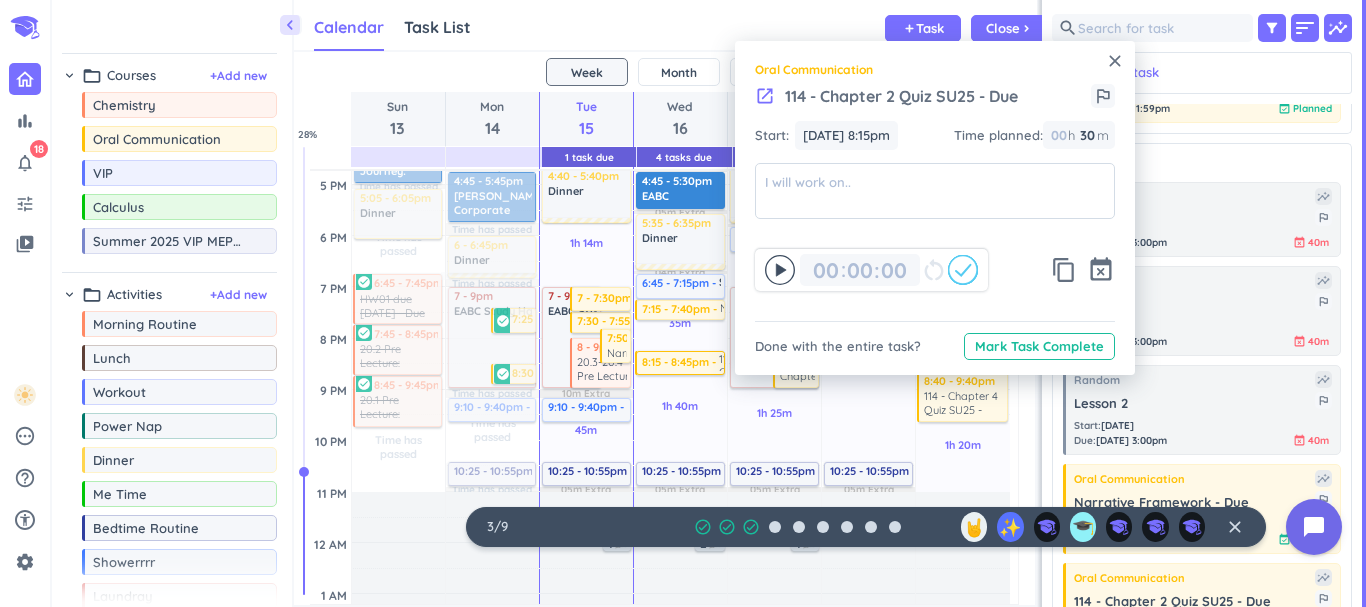 type 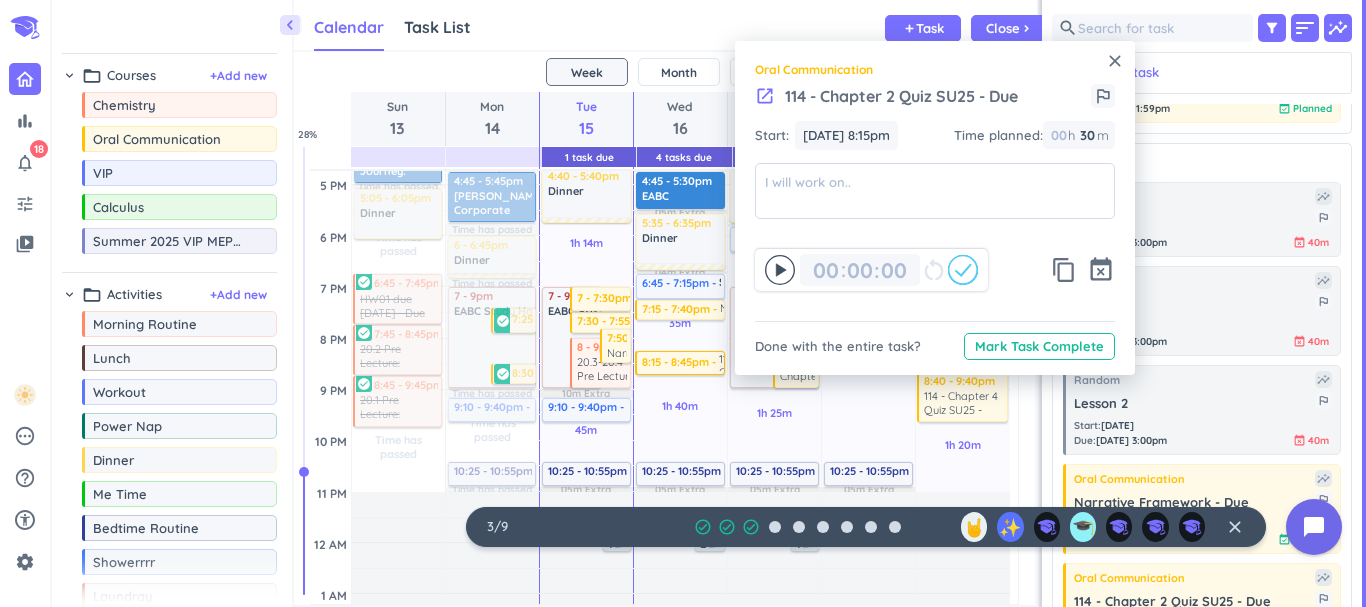 type on "30" 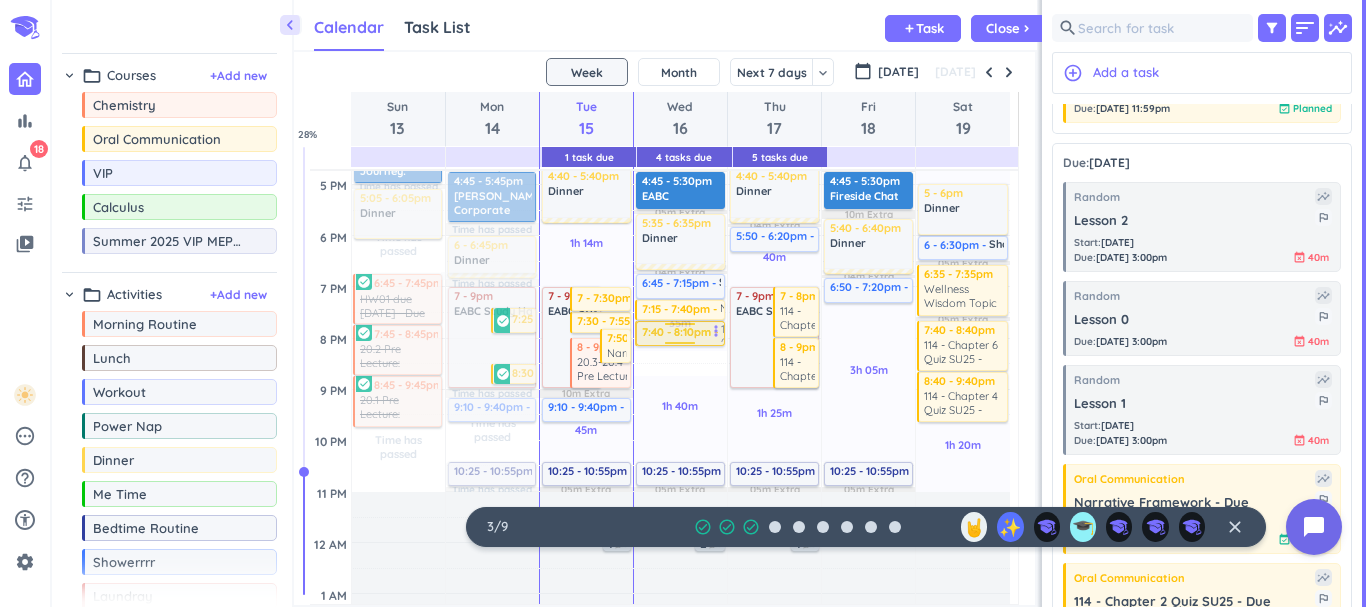 drag, startPoint x: 689, startPoint y: 418, endPoint x: 649, endPoint y: 332, distance: 94.847244 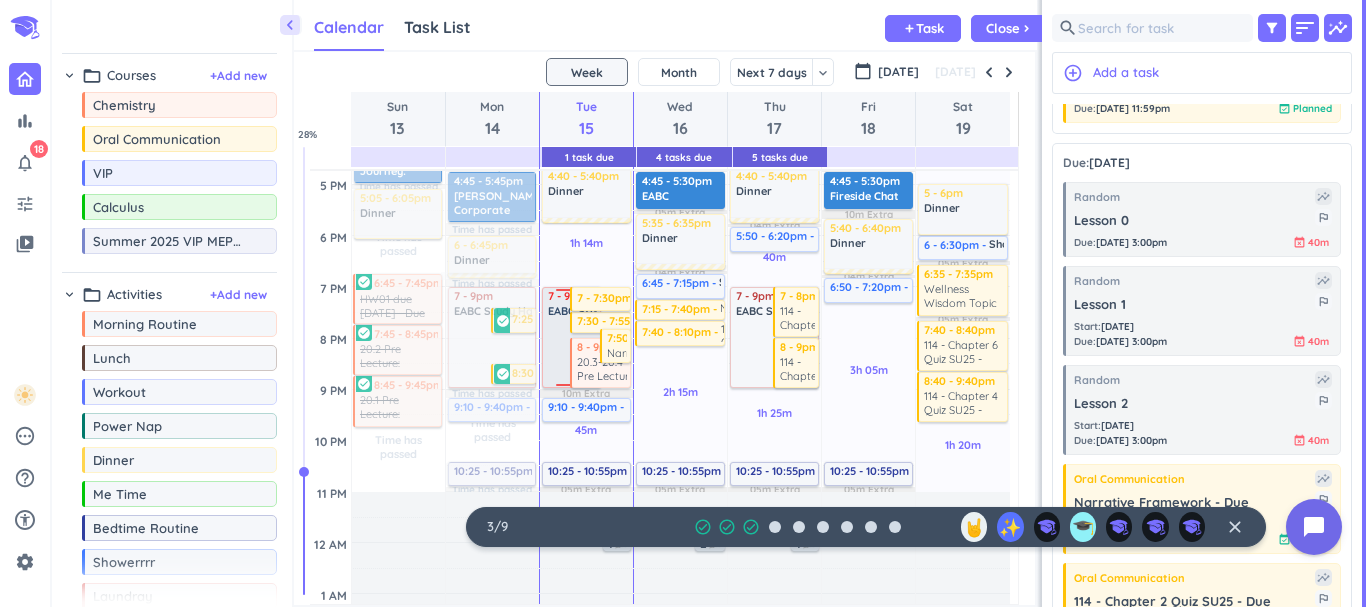 click at bounding box center [572, 352] 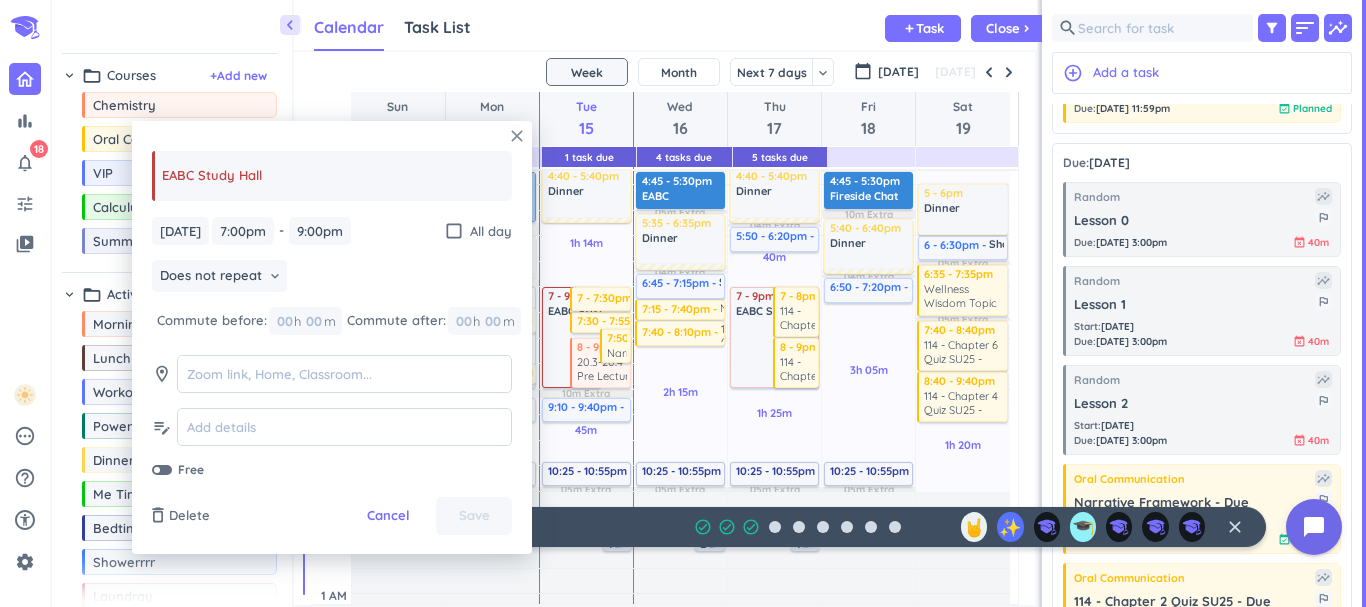 click on "close" at bounding box center [517, 136] 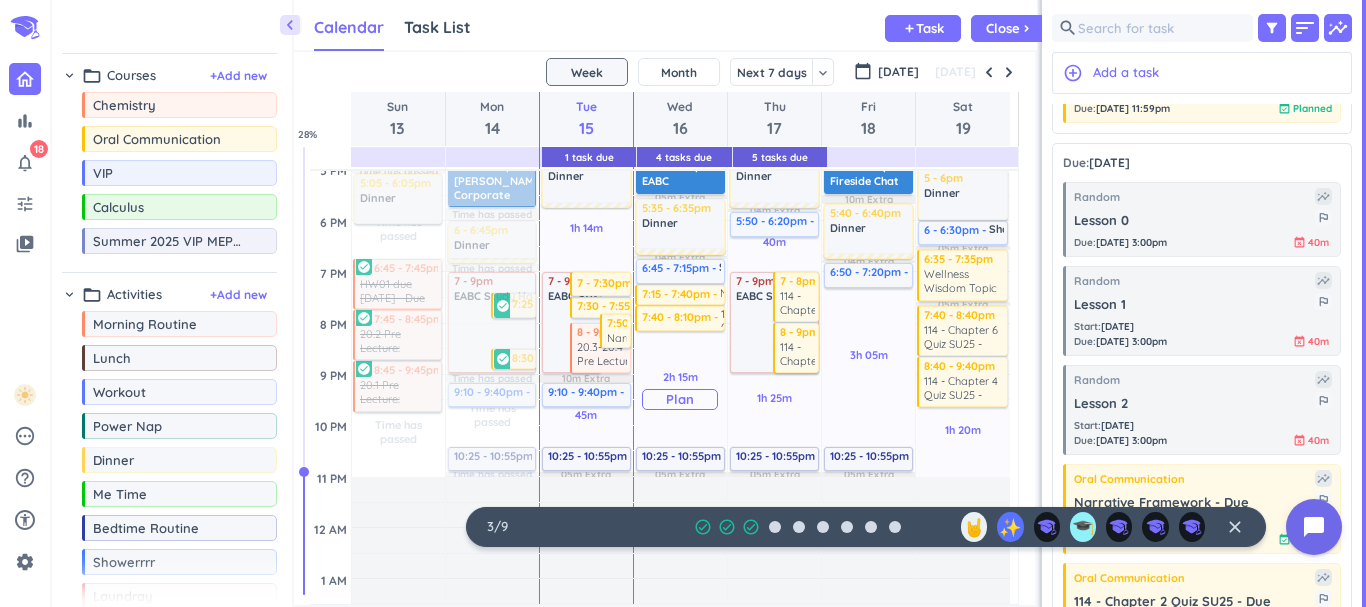 scroll, scrollTop: 666, scrollLeft: 0, axis: vertical 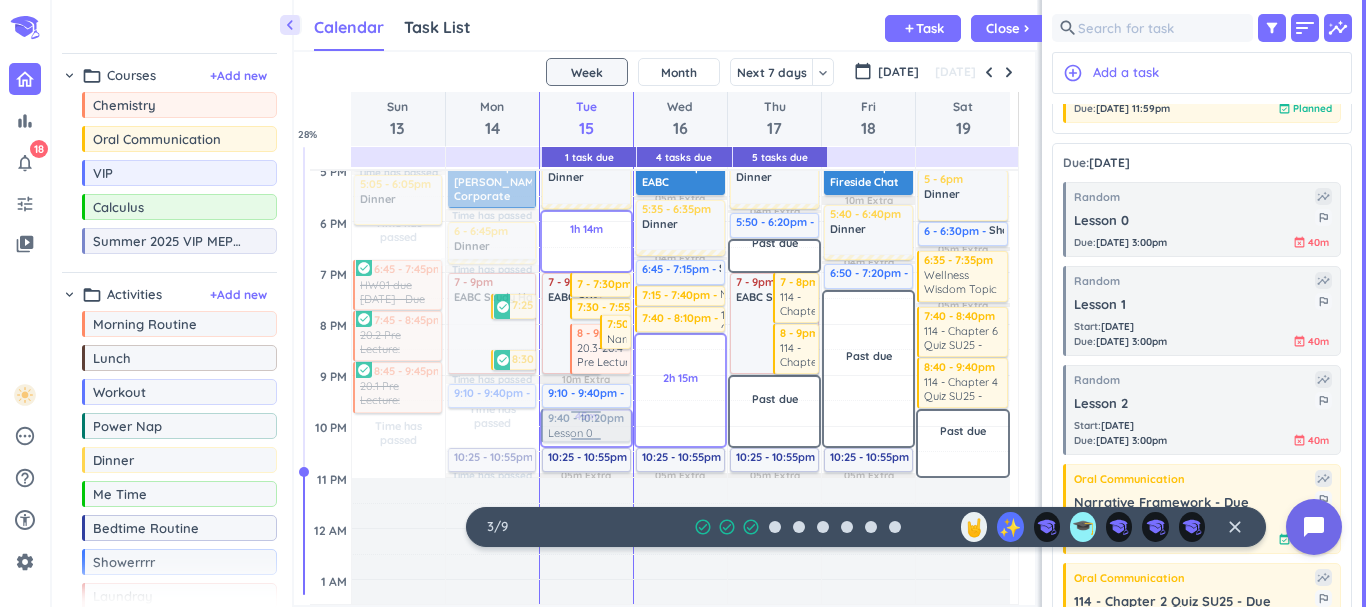 drag, startPoint x: 1157, startPoint y: 246, endPoint x: 583, endPoint y: 412, distance: 597.52155 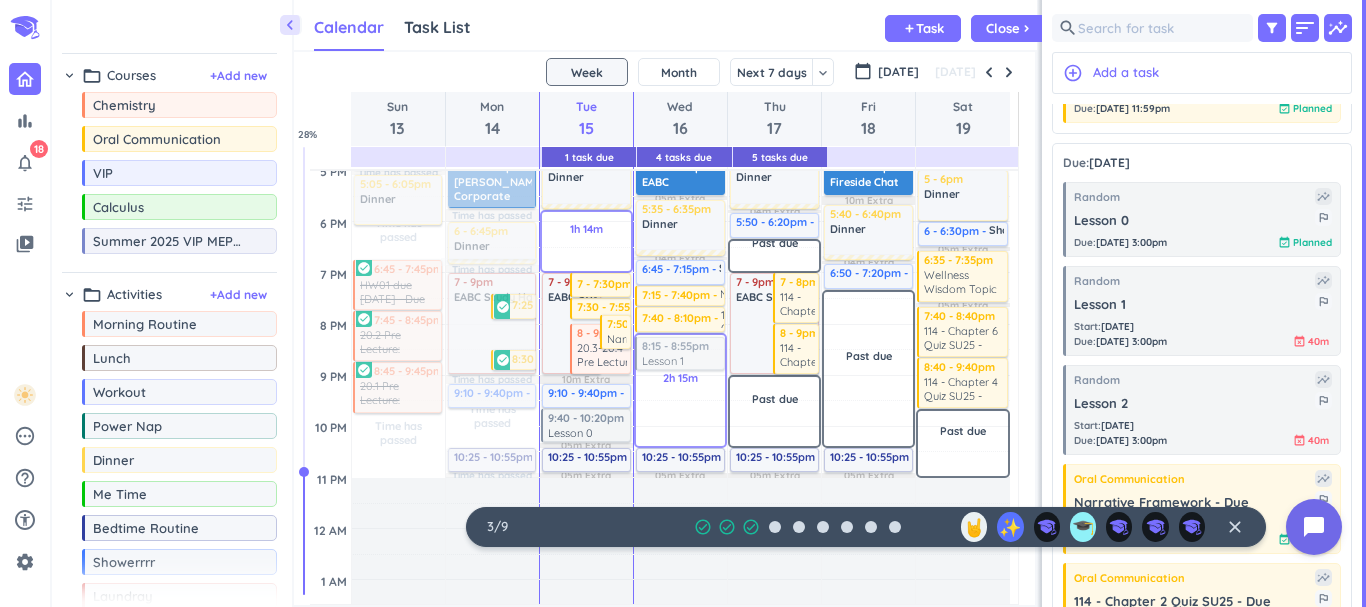 drag, startPoint x: 1147, startPoint y: 315, endPoint x: 667, endPoint y: 341, distance: 480.70364 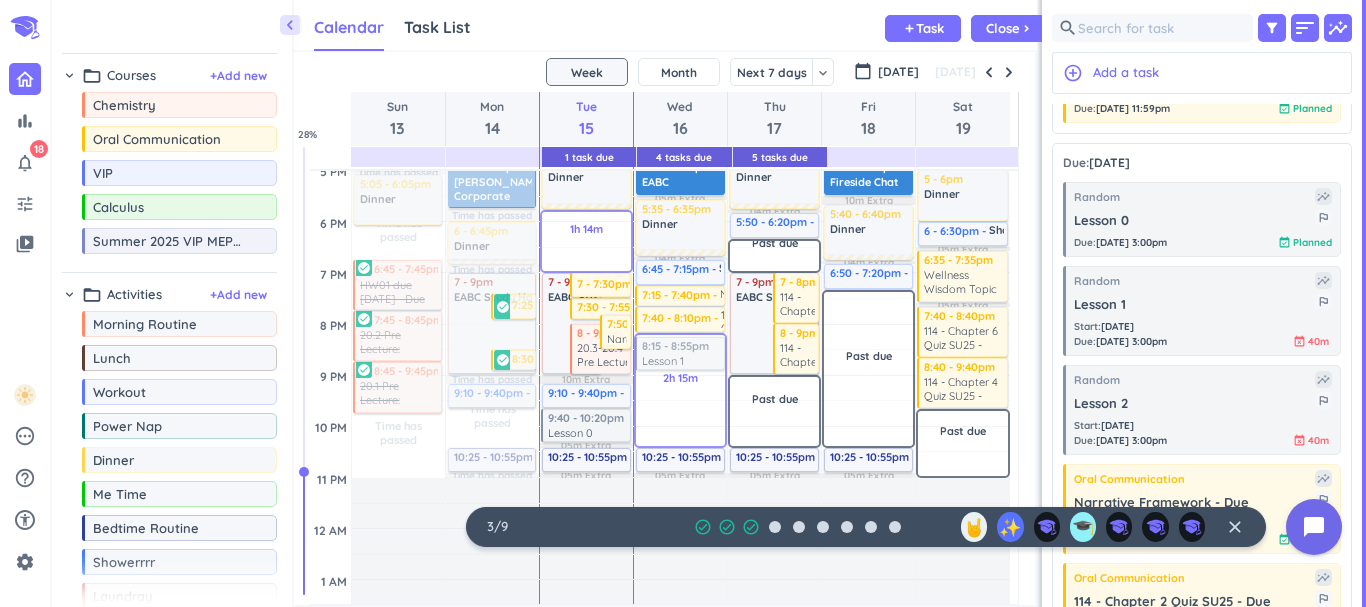 click on "chevron_left Drag a custom event format_color_fill chevron_right folder_open Courses   +  Add new drag_indicator Chemistry more_horiz drag_indicator Oral Communication more_horiz drag_indicator VIP more_horiz drag_indicator Calculus more_horiz drag_indicator Summer 2025 VIP MEP STEM ABC - Merge more_horiz chevron_right folder_open Activities   +  Add new drag_indicator Morning Routine more_horiz drag_indicator Lunch more_horiz drag_indicator Workout more_horiz drag_indicator Power Nap more_horiz drag_indicator Dinner more_horiz drag_indicator Me Time more_horiz drag_indicator Bedtime Routine more_horiz drag_indicator Showerrrr more_horiz drag_indicator Laundray more_horiz drag_indicator practice trumpet more_horiz drag_indicator EABC Study Hall more_horiz link Connected Calendars add_circle Calendar Task List Calendar keyboard_arrow_down add Task Close chevron_right 1   Task   Due 4   Tasks   Due 5   Tasks   Due SHOVEL [DATE] - [DATE] Week Month Next 7 days keyboard_arrow_down Week keyboard_arrow_down 13" at bounding box center (709, 303) 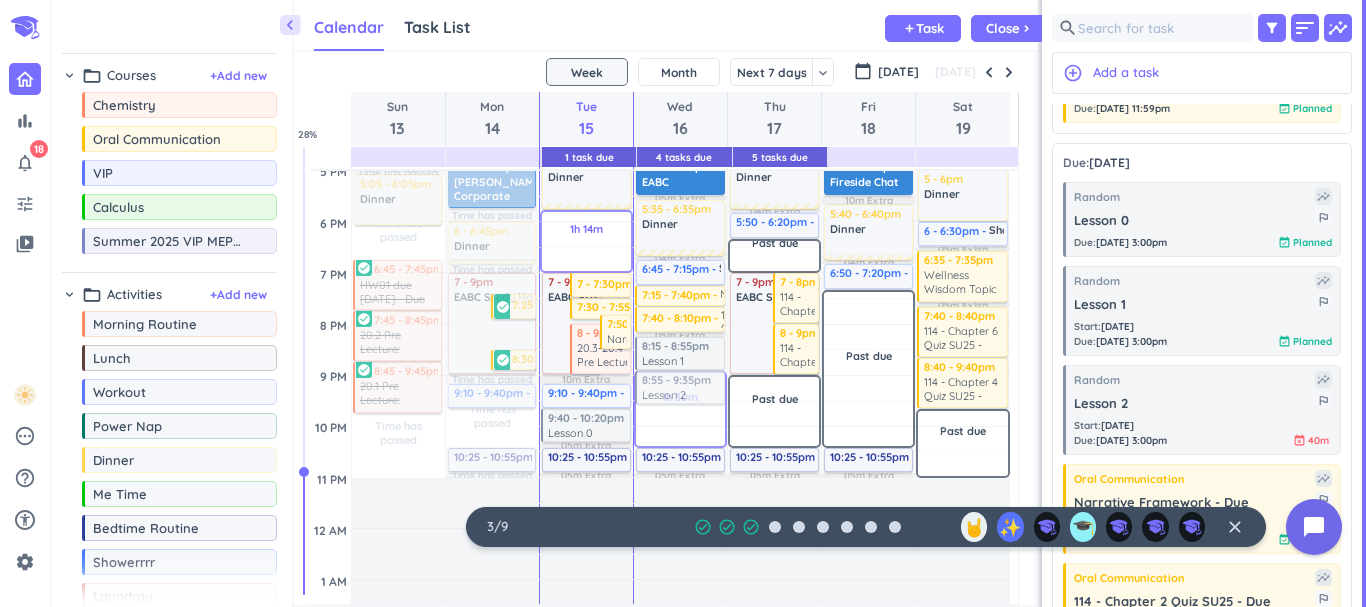 drag, startPoint x: 1150, startPoint y: 424, endPoint x: 676, endPoint y: 385, distance: 475.6017 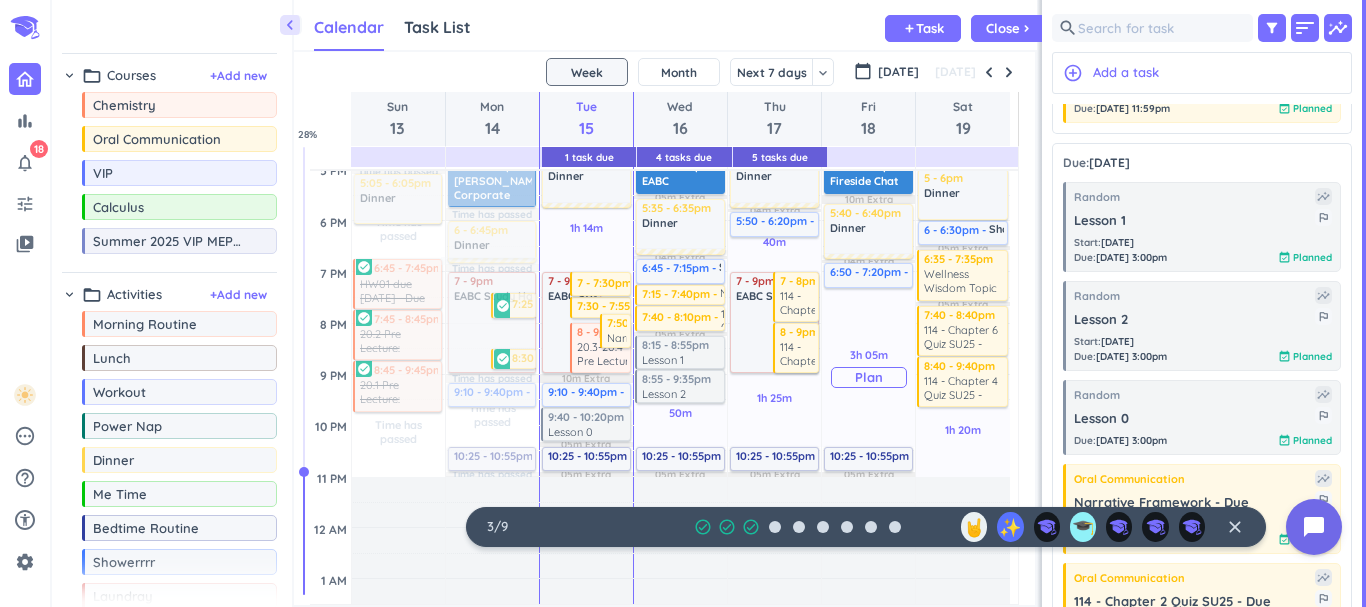 scroll, scrollTop: 646, scrollLeft: 0, axis: vertical 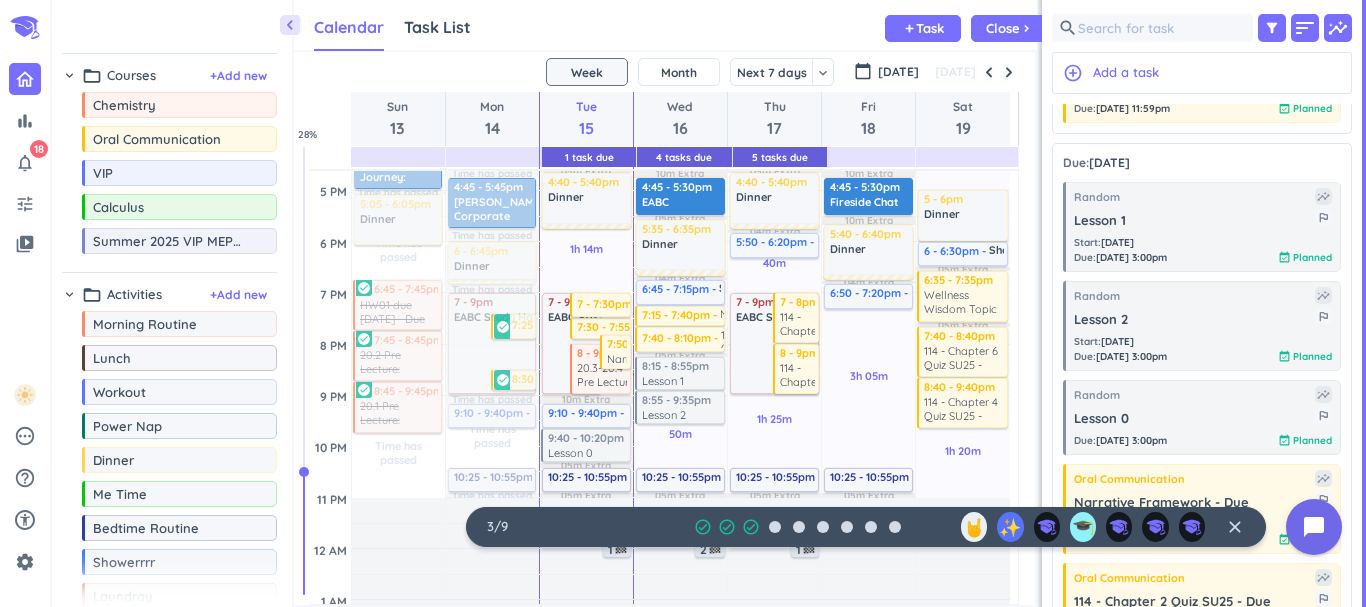 drag, startPoint x: 885, startPoint y: 338, endPoint x: 877, endPoint y: -121, distance: 459.0697 